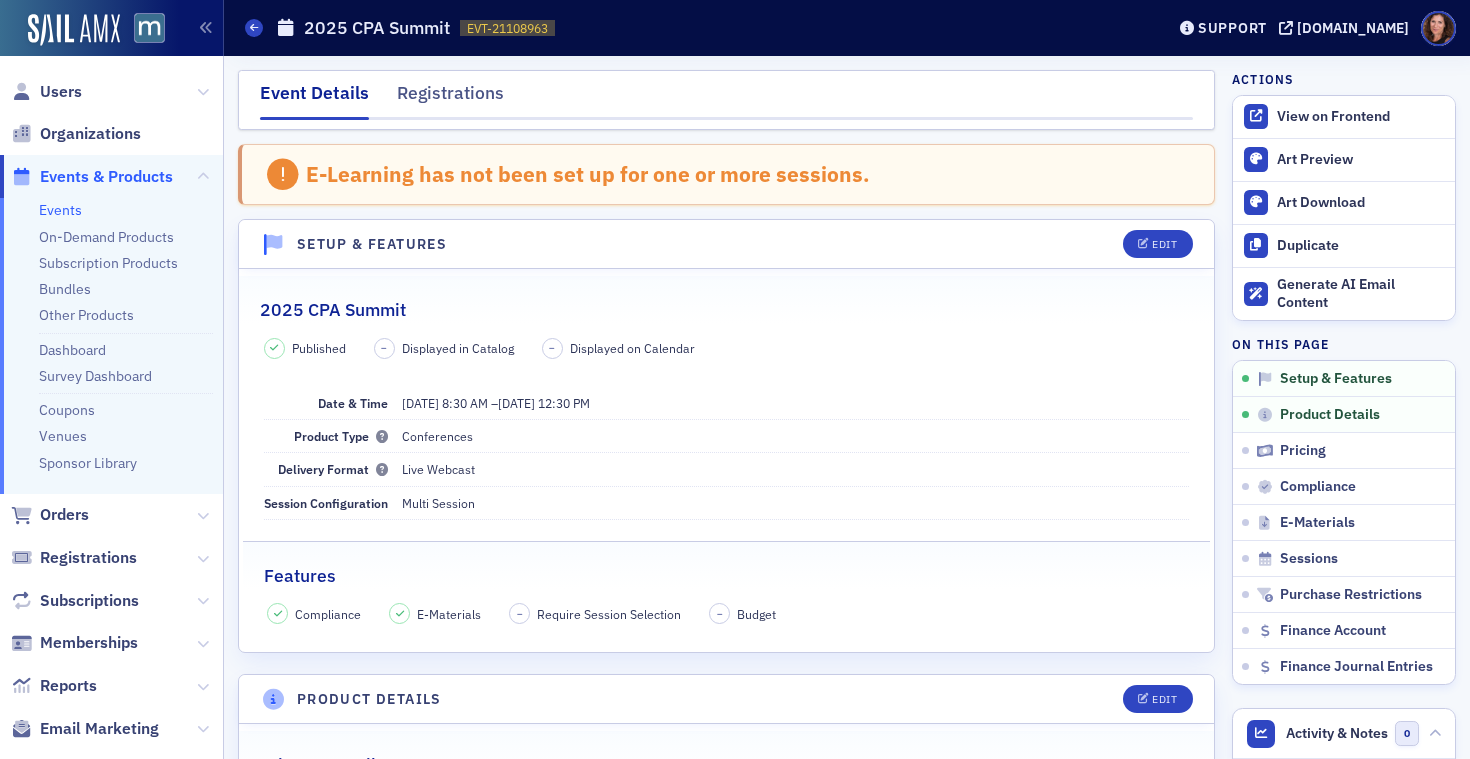 scroll, scrollTop: 0, scrollLeft: 0, axis: both 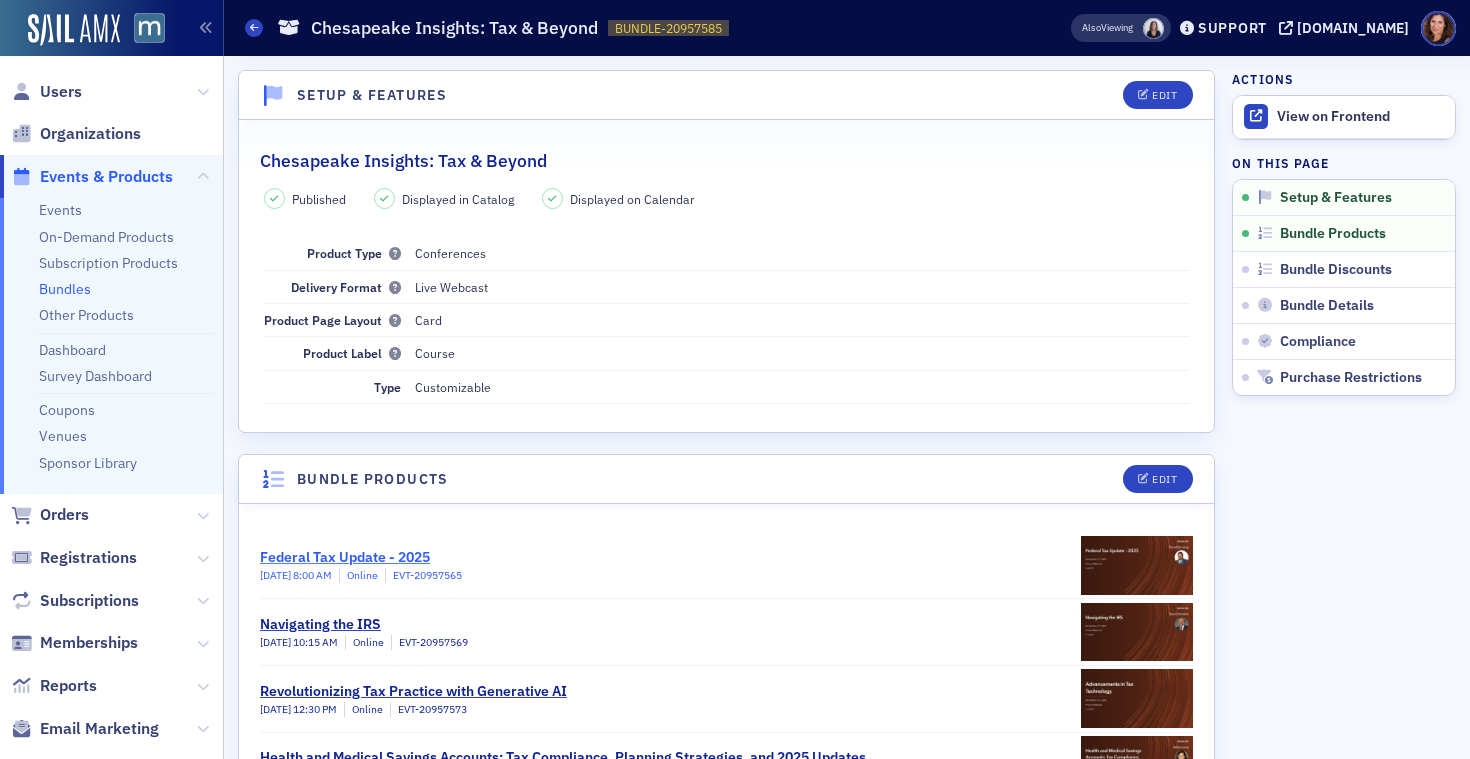 click on "Federal Tax Update - 2025" 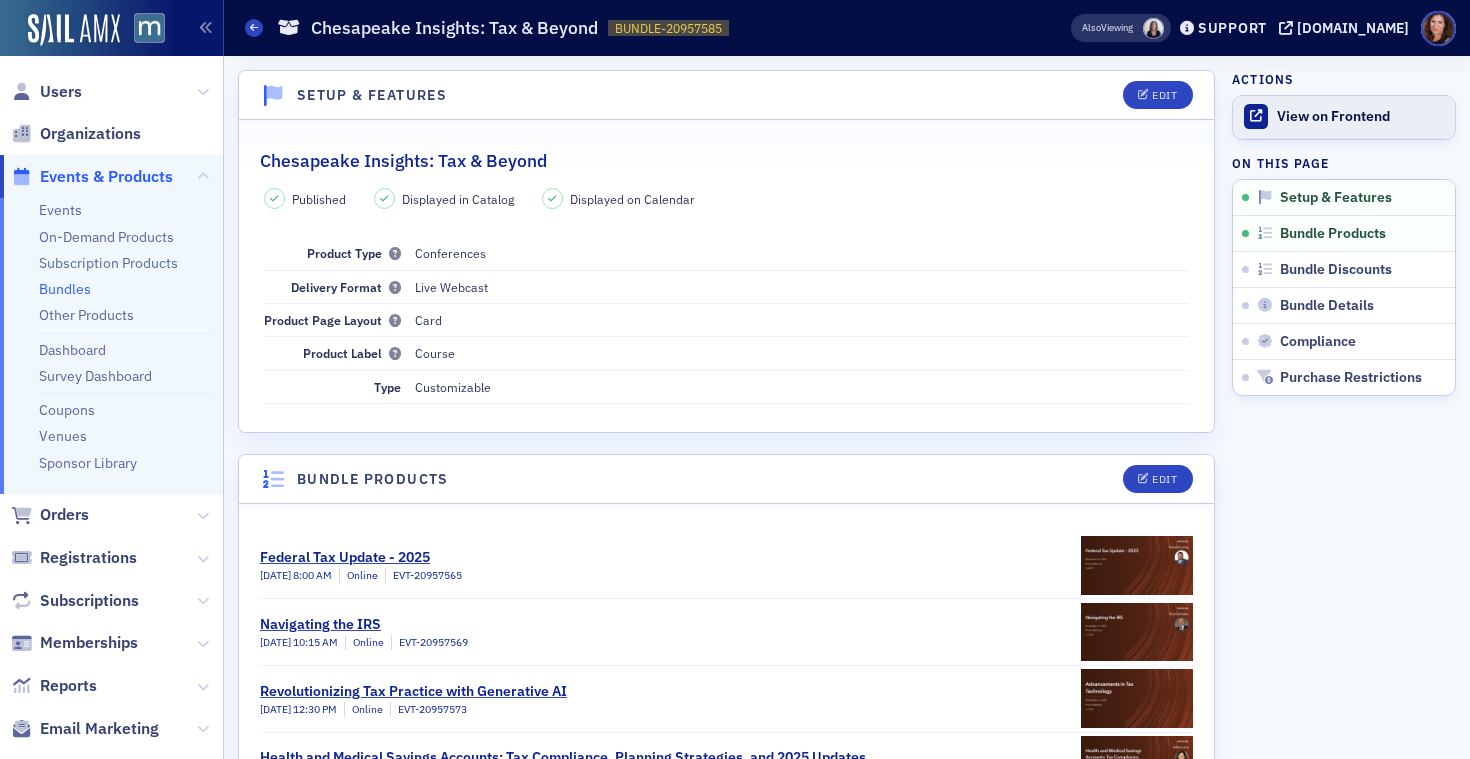click on "View on Frontend" 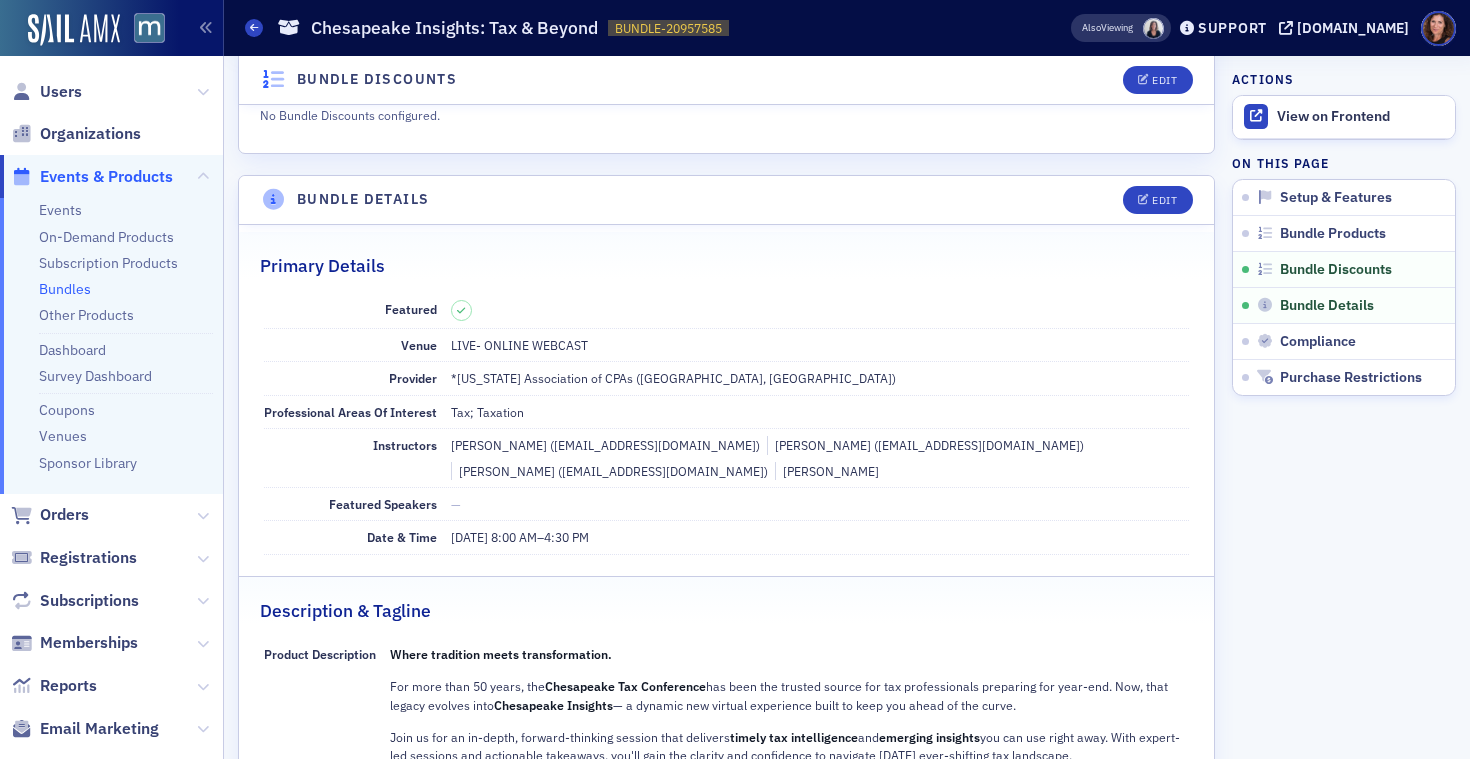 scroll, scrollTop: 1025, scrollLeft: 0, axis: vertical 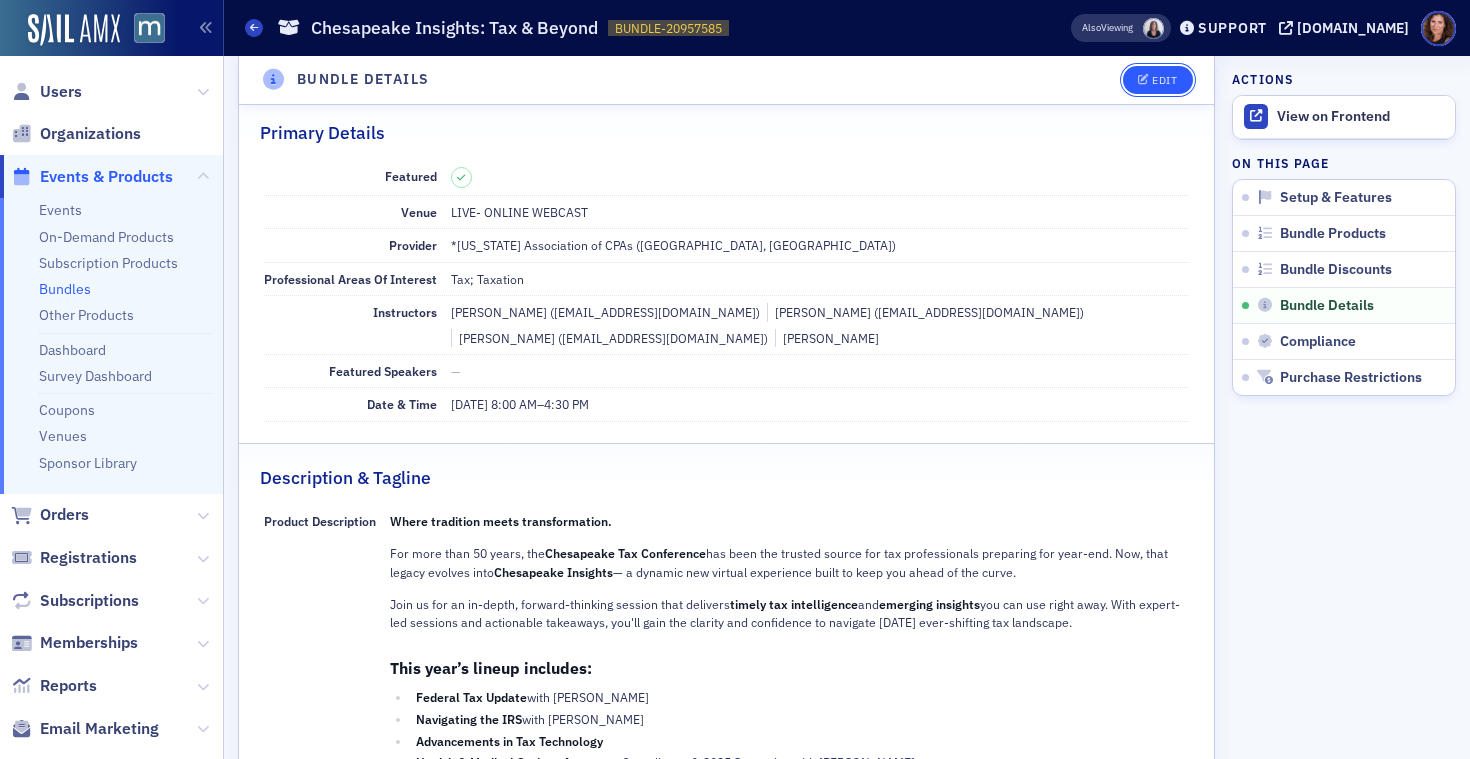 click on "Edit" 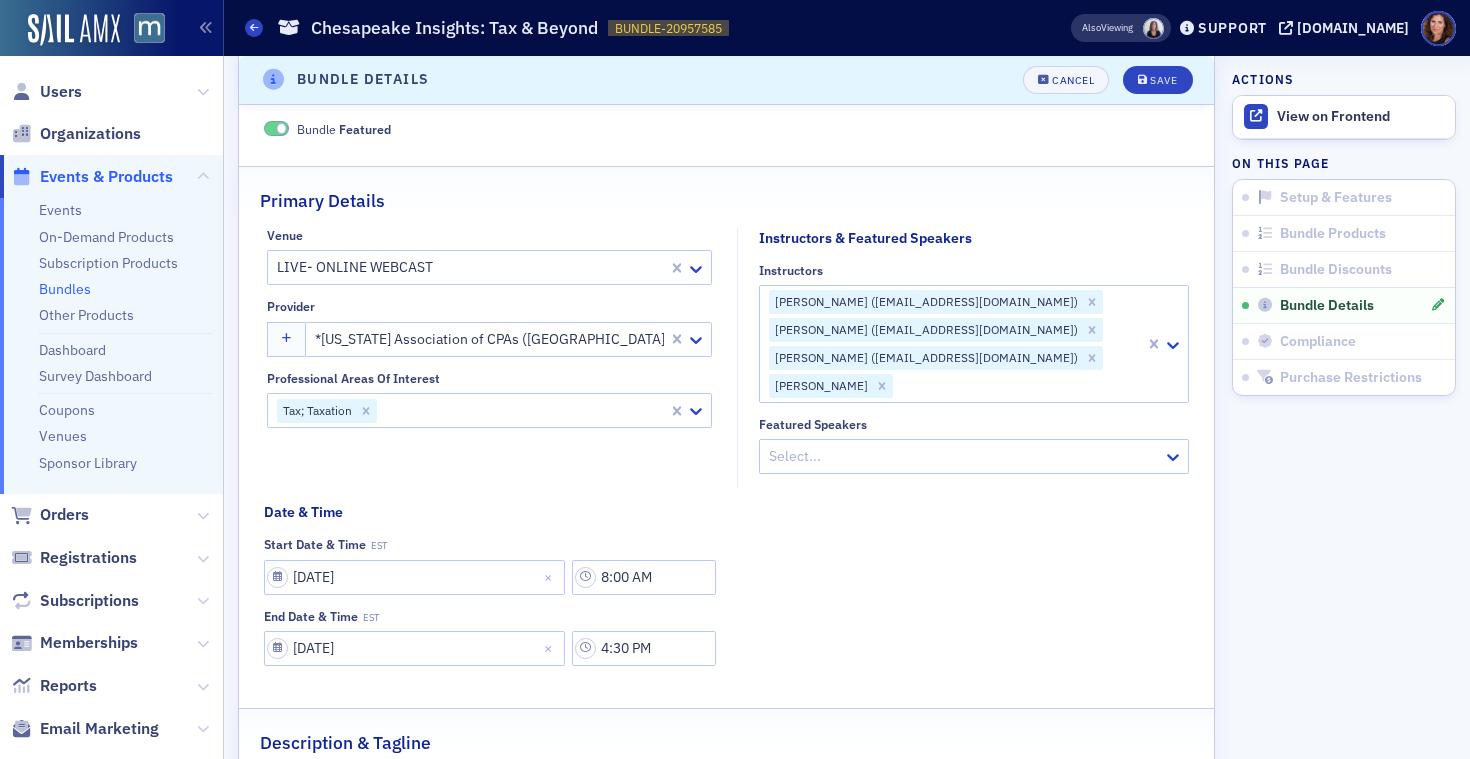 scroll, scrollTop: 1001, scrollLeft: 0, axis: vertical 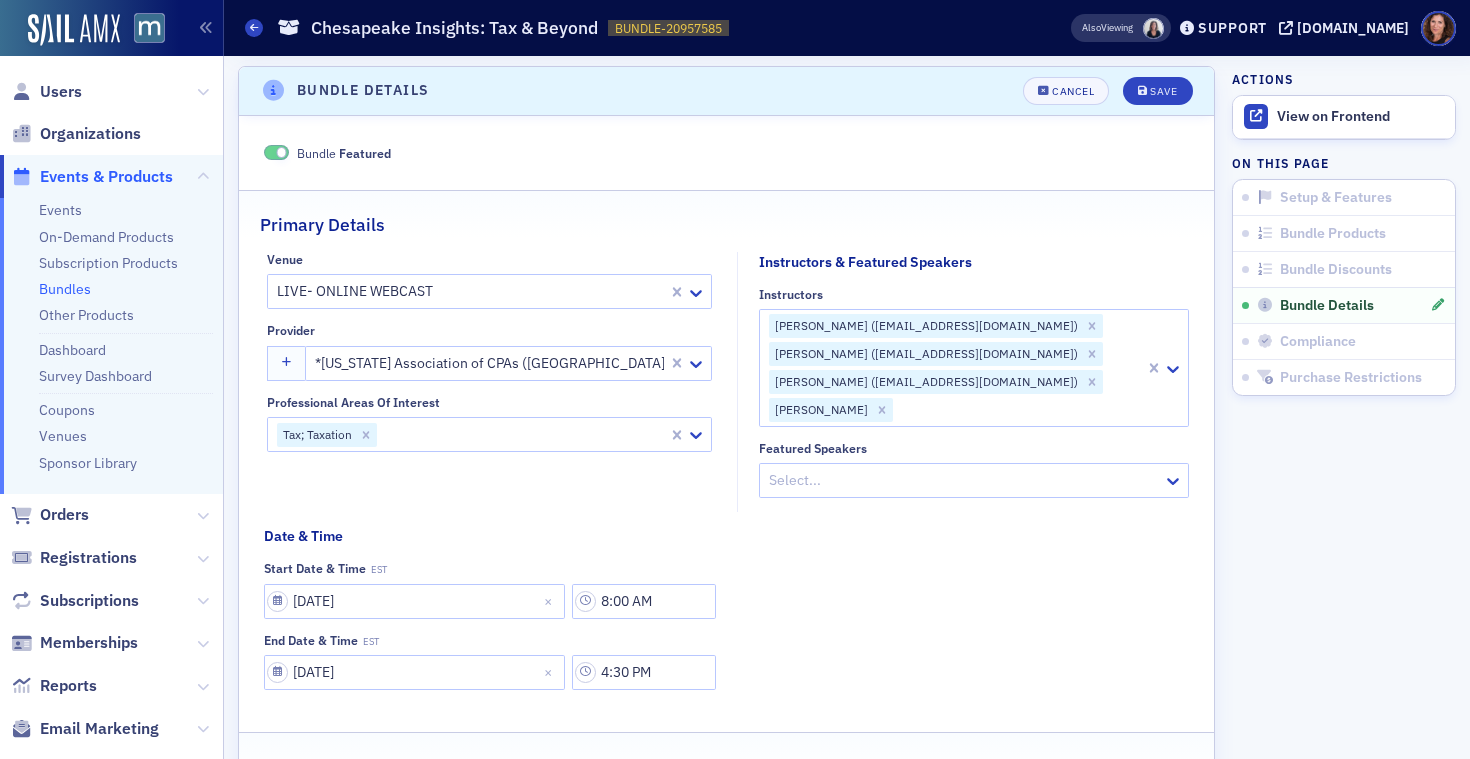 click 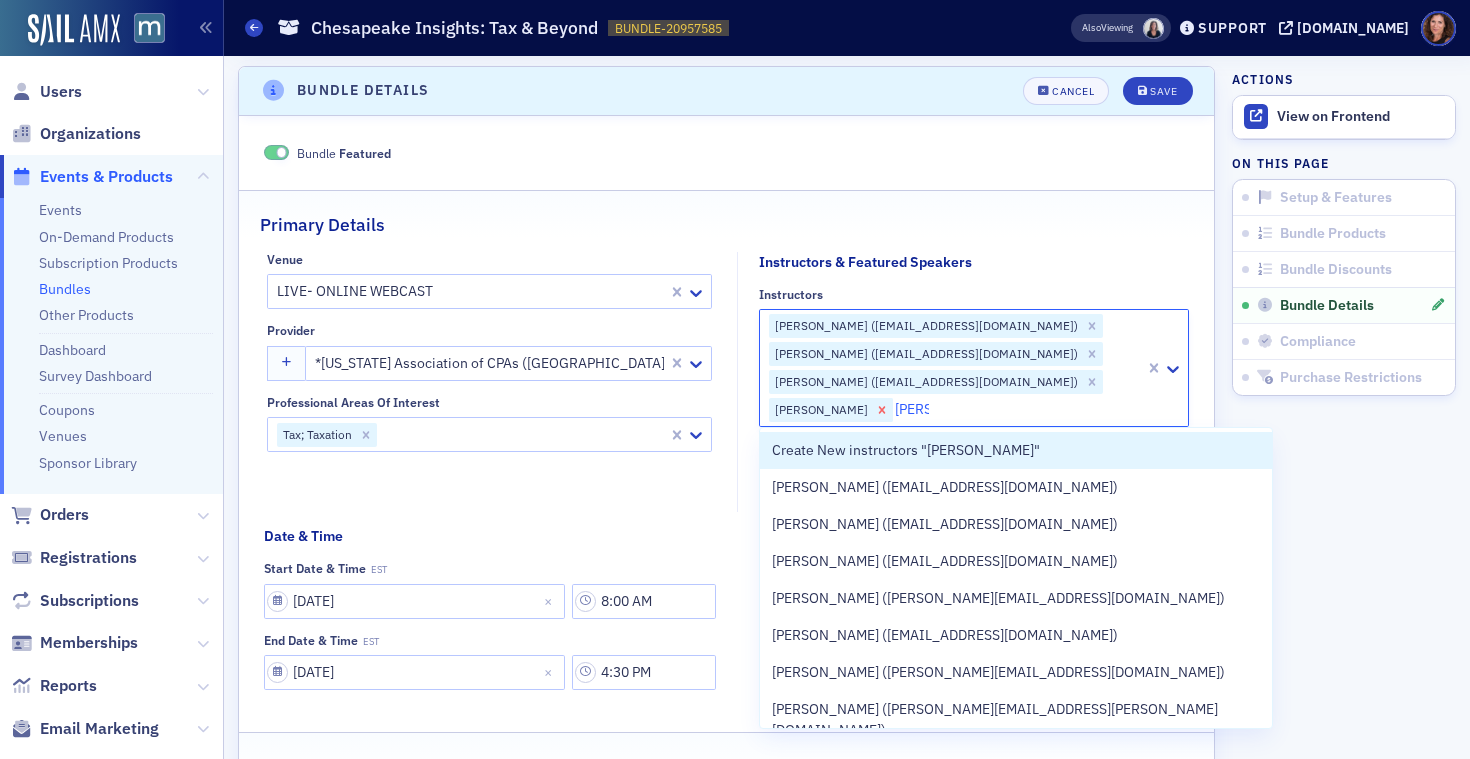 type on "Simay" 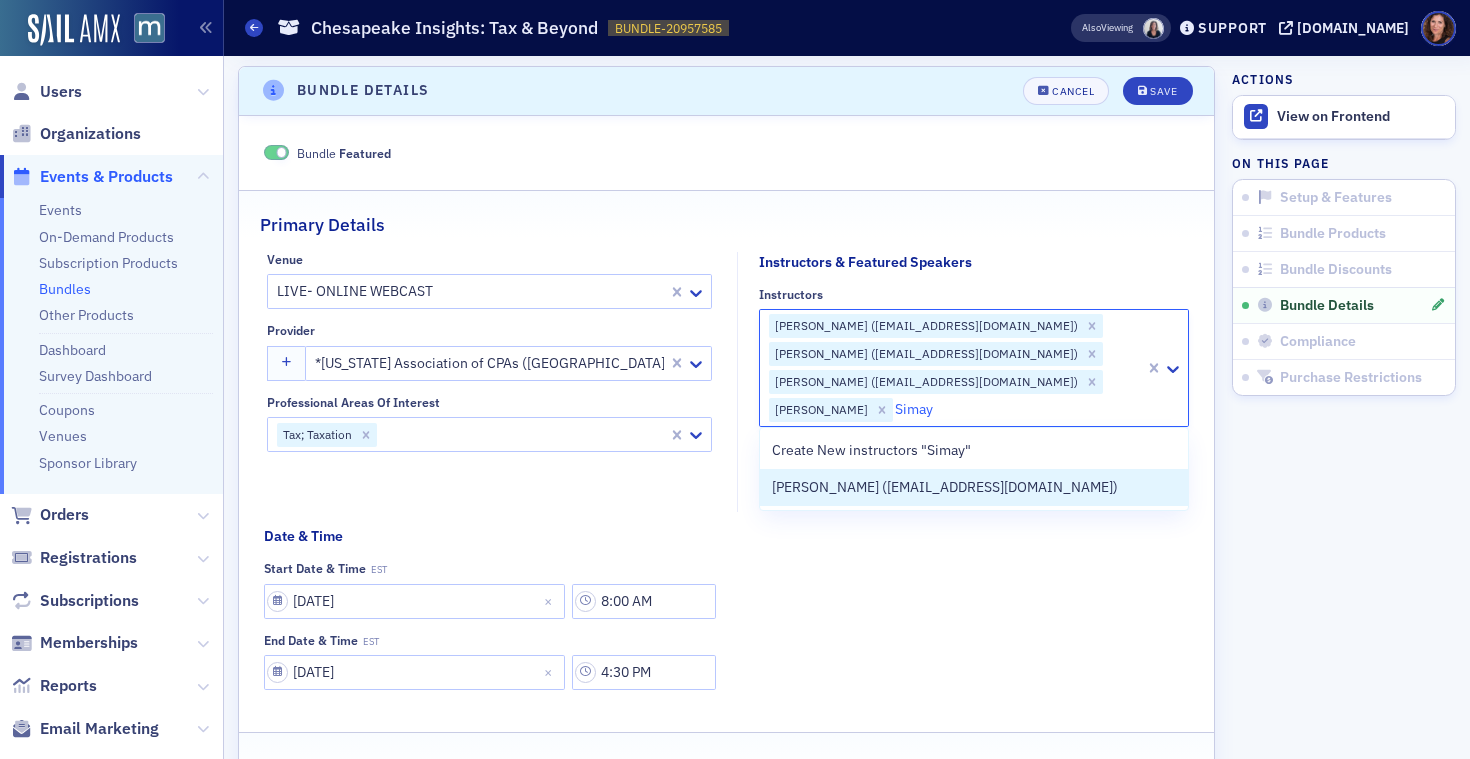 click on "[PERSON_NAME] ([EMAIL_ADDRESS][DOMAIN_NAME])" at bounding box center [974, 487] 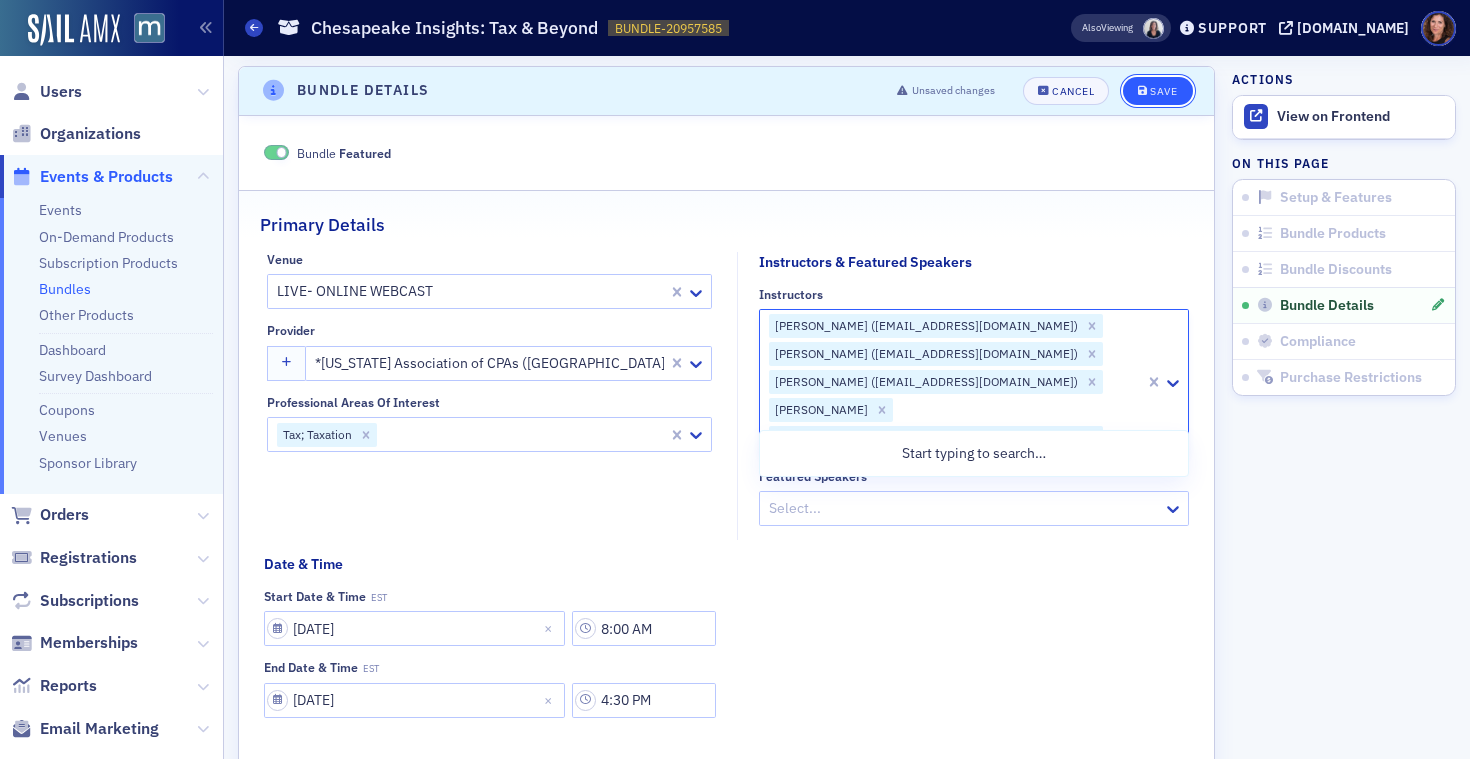click on "Save" 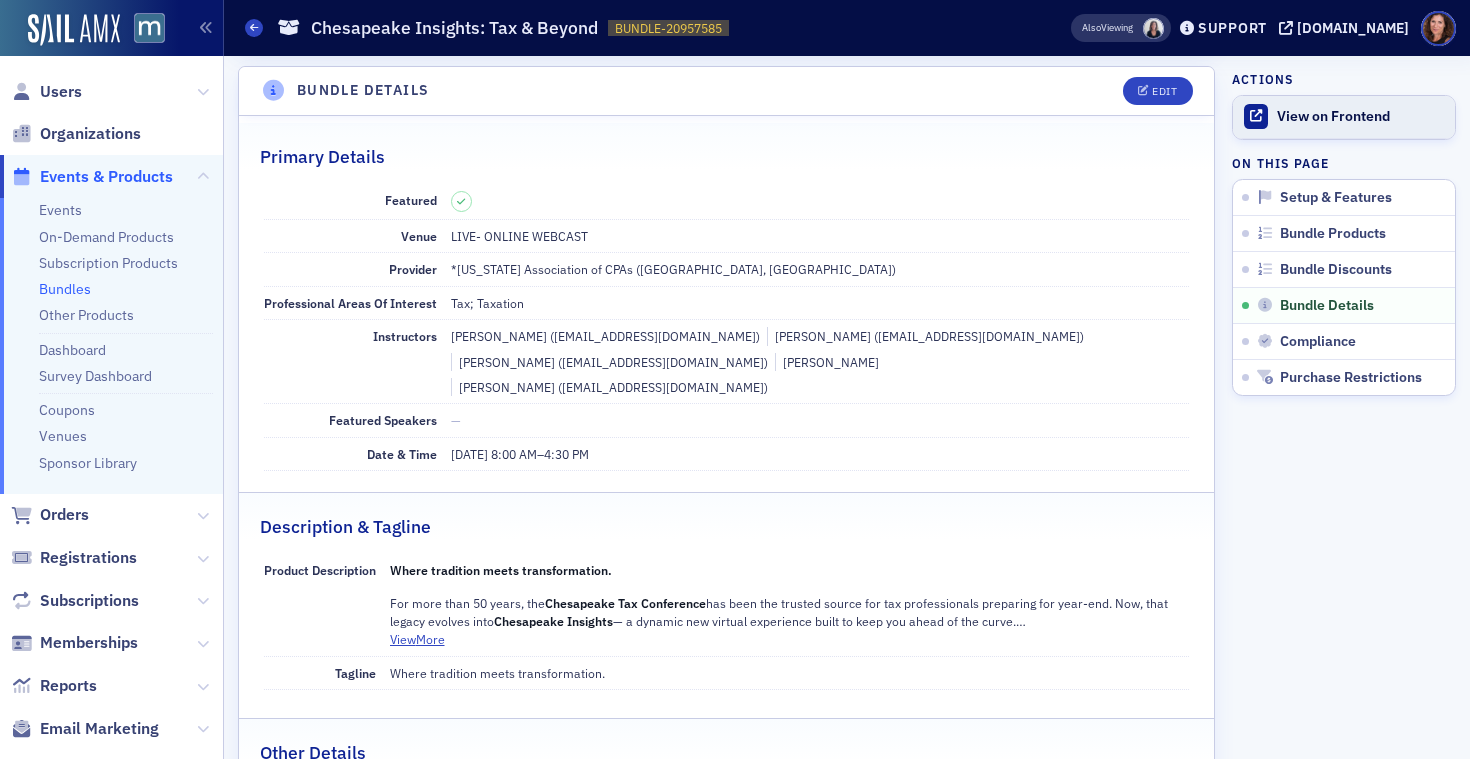 click on "View on Frontend" 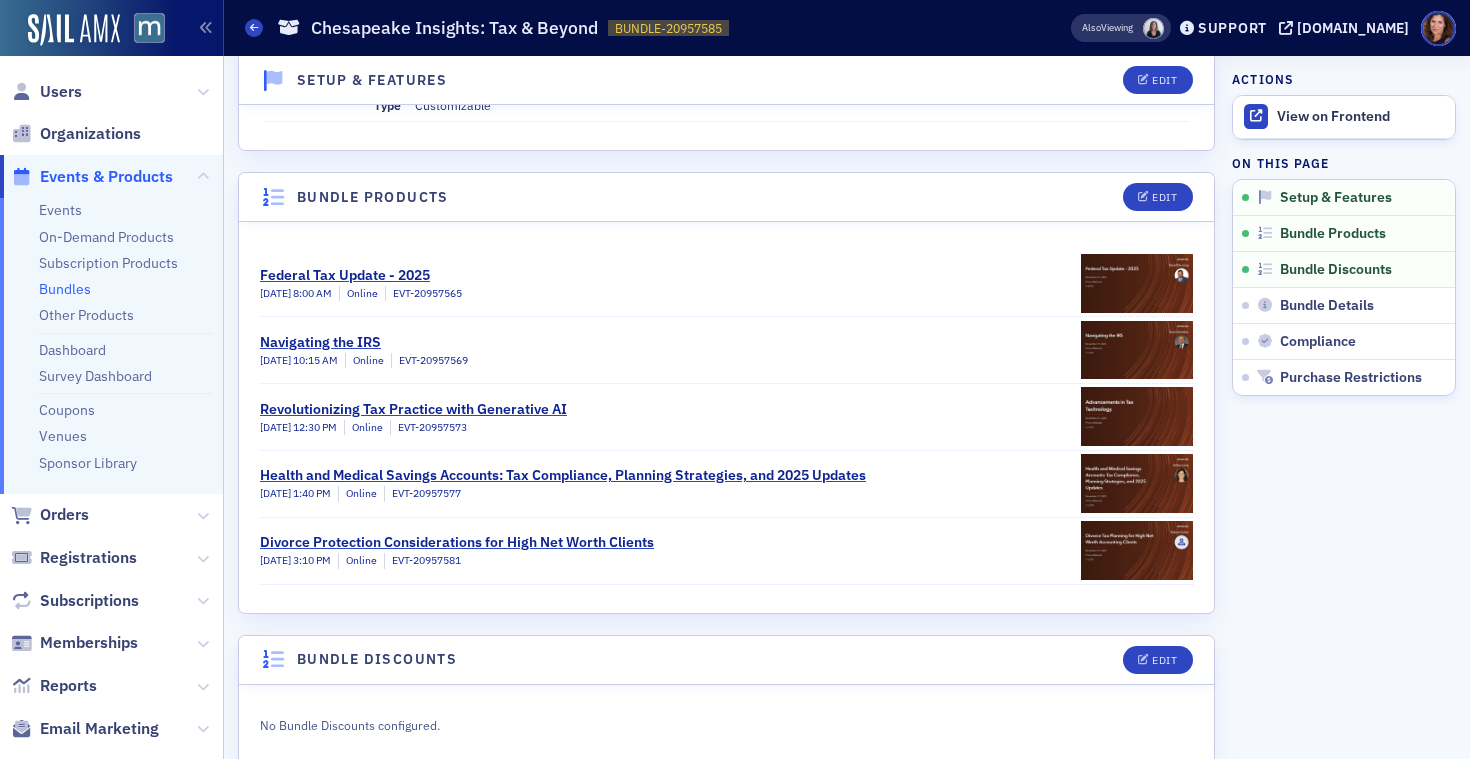 scroll, scrollTop: 273, scrollLeft: 0, axis: vertical 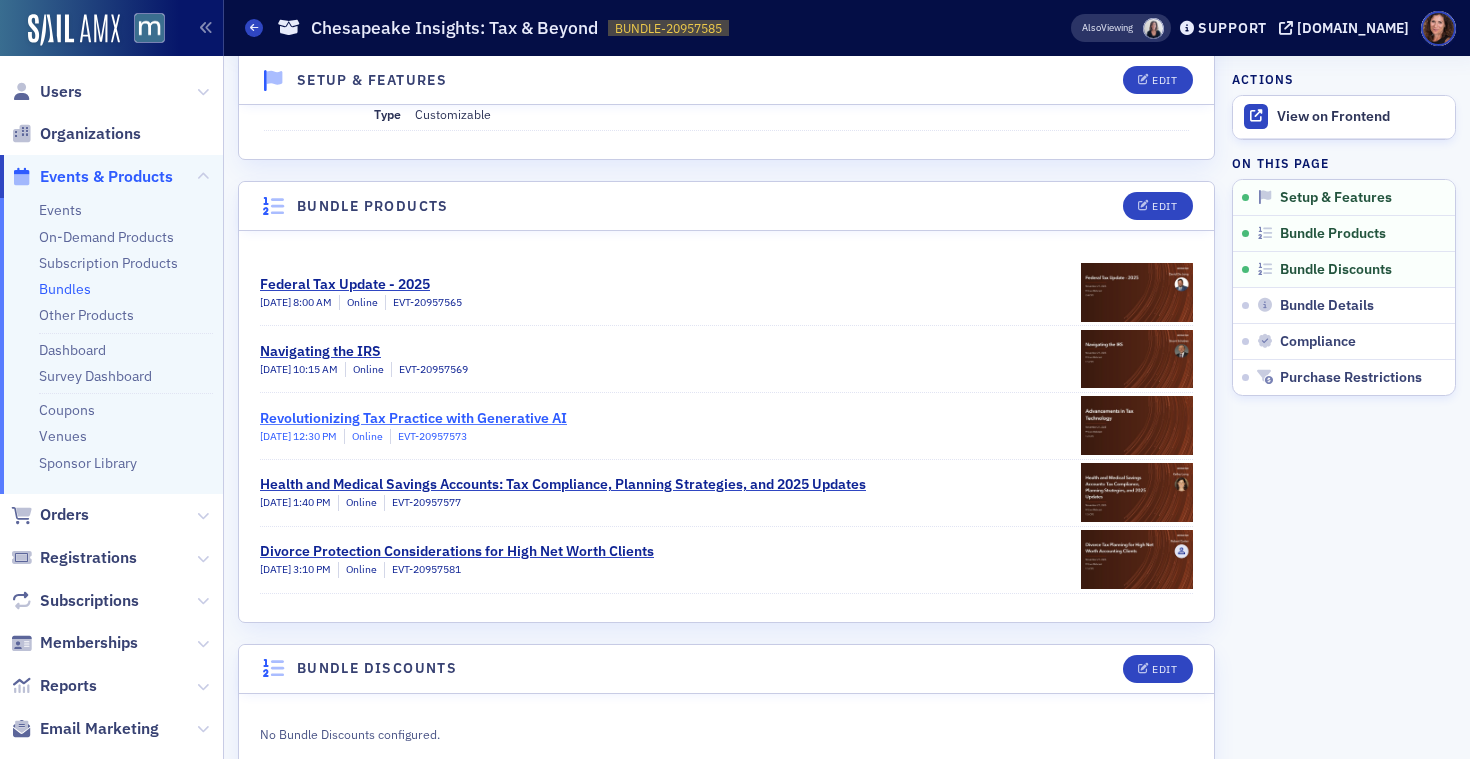 click on "Revolutionizing Tax Practice with Generative AI" 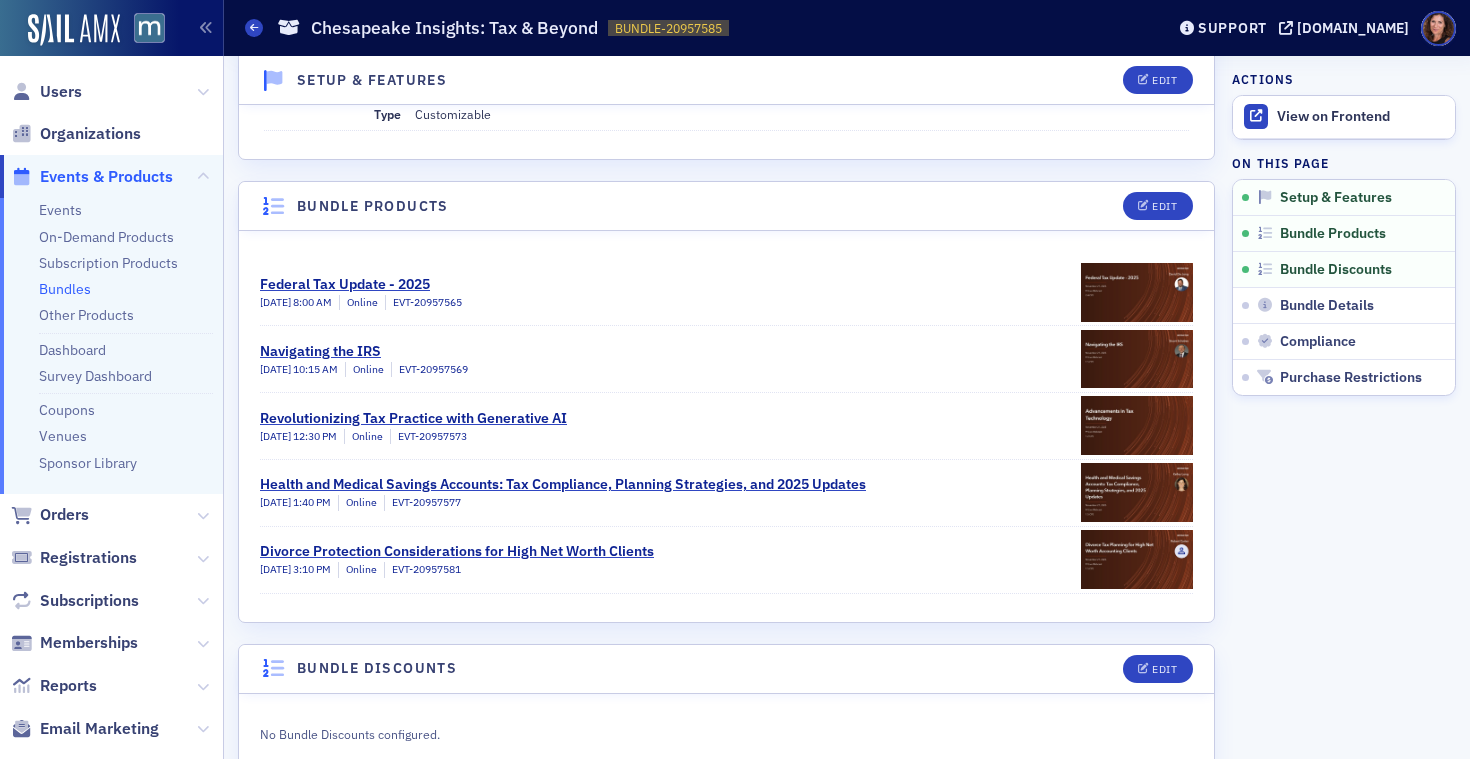scroll, scrollTop: 273, scrollLeft: 0, axis: vertical 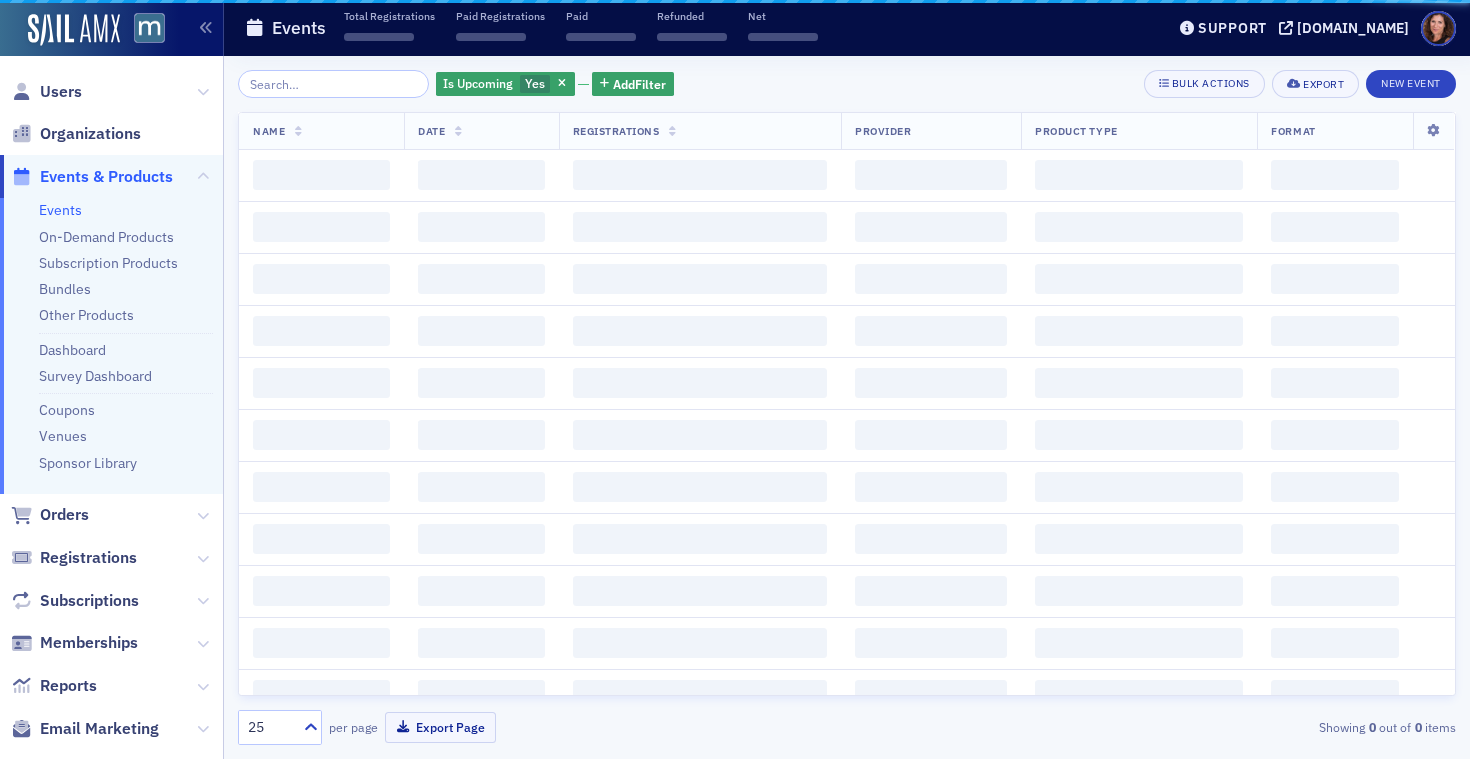 click 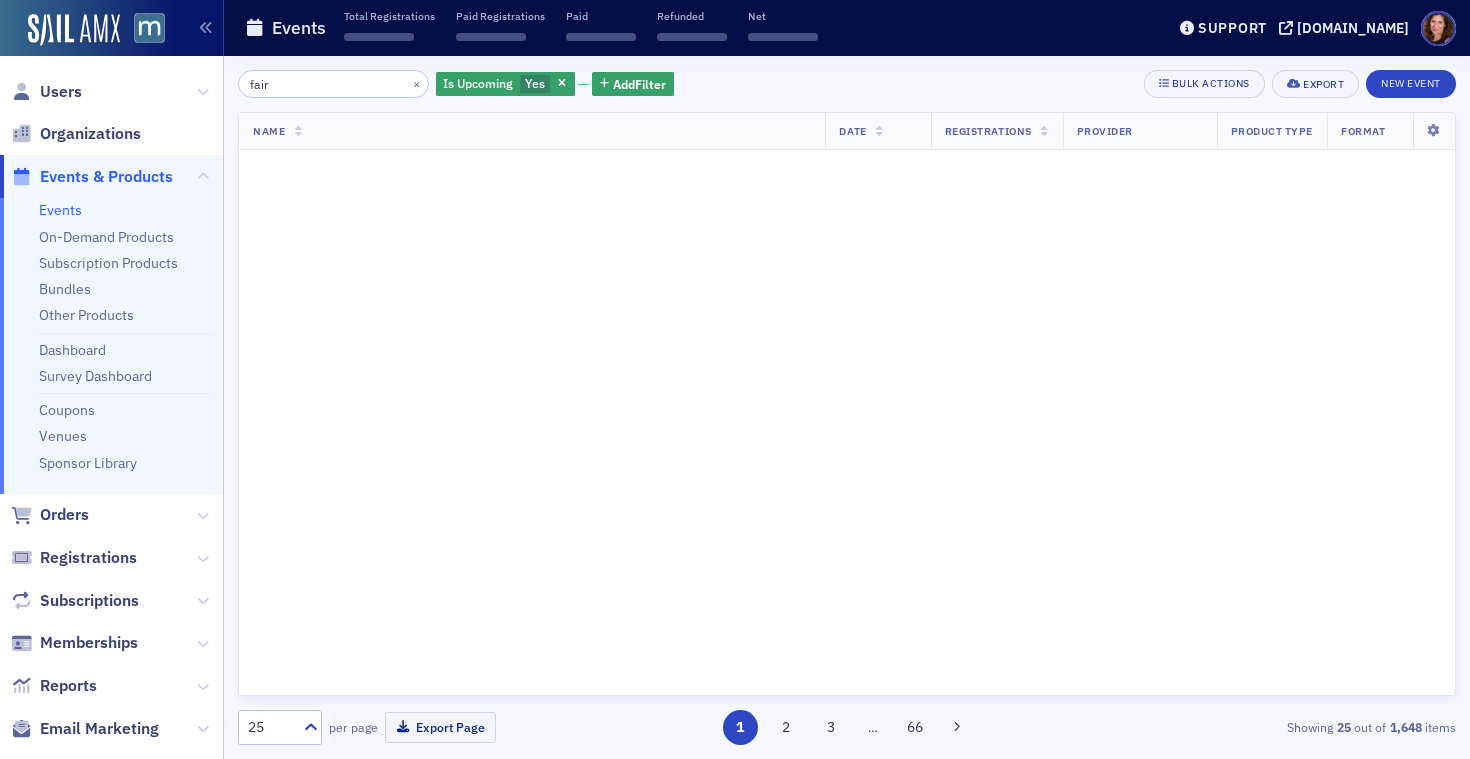 scroll, scrollTop: 0, scrollLeft: 0, axis: both 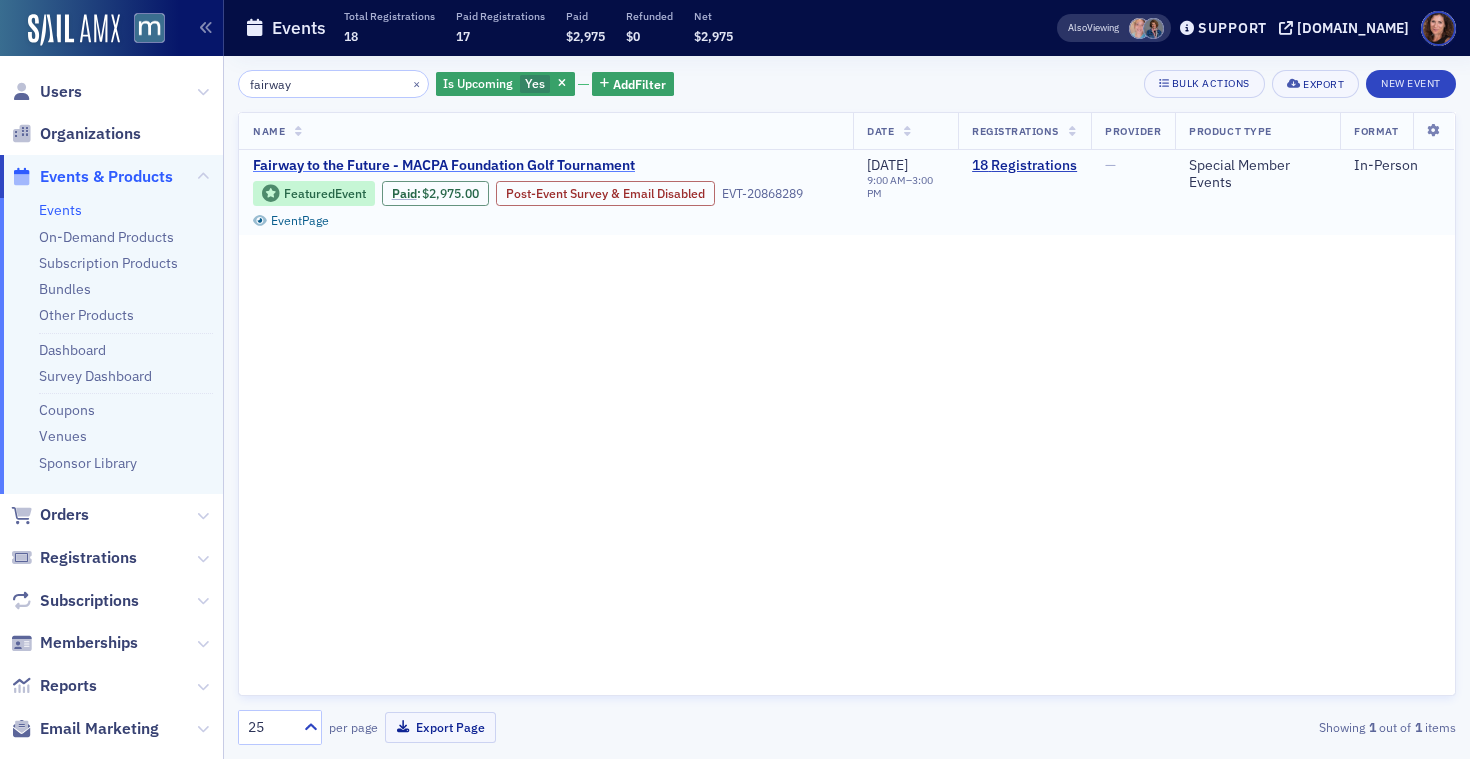 type on "fairway" 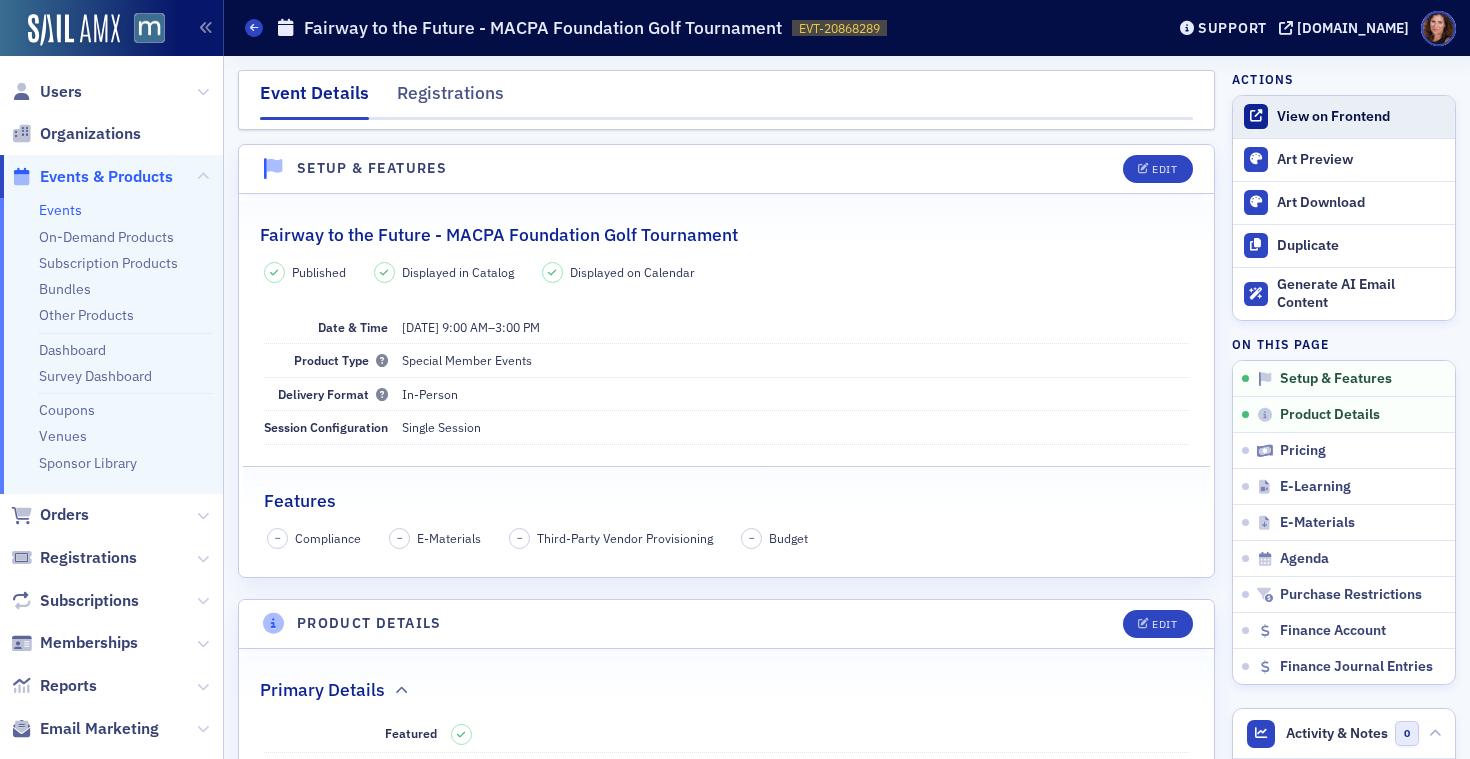 click on "View on Frontend" 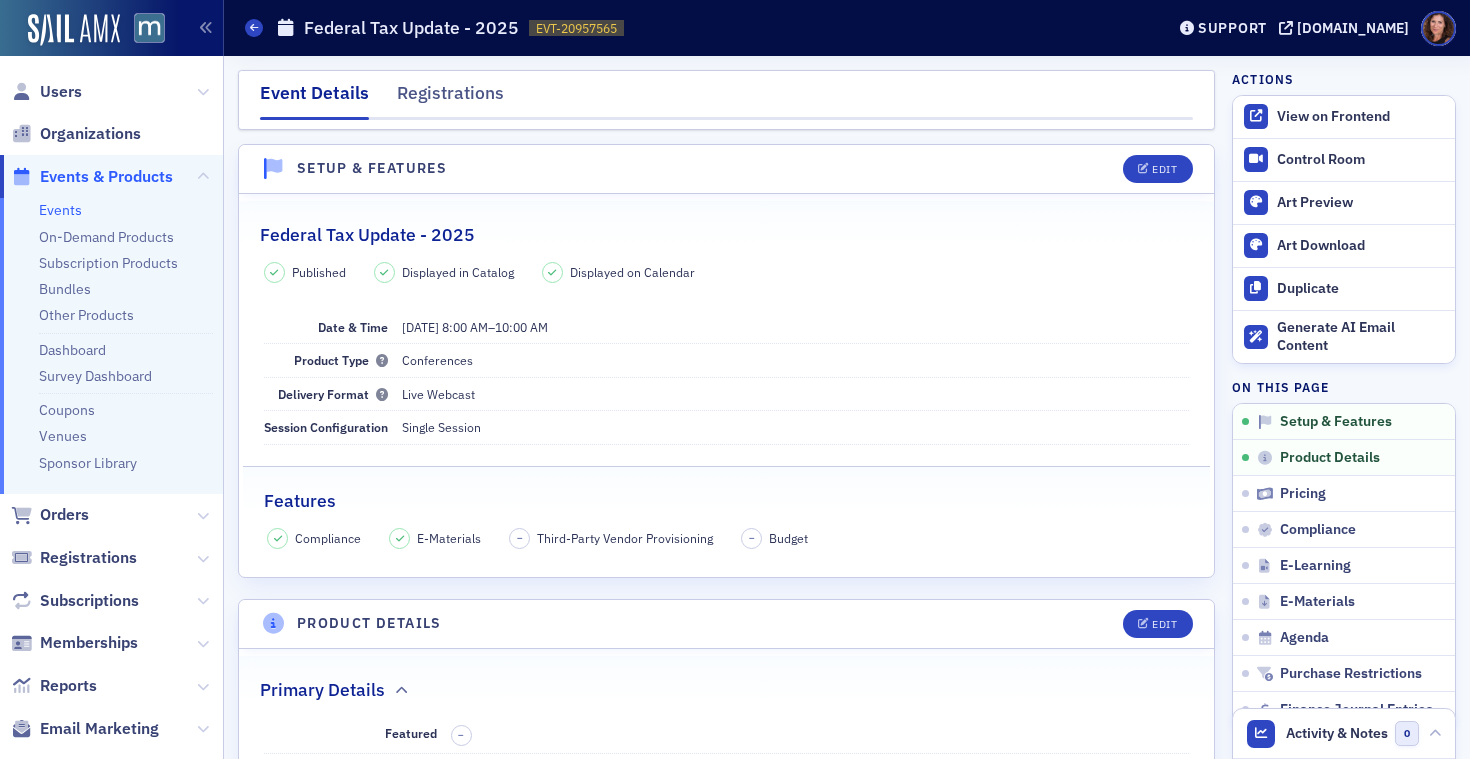 scroll, scrollTop: 0, scrollLeft: 0, axis: both 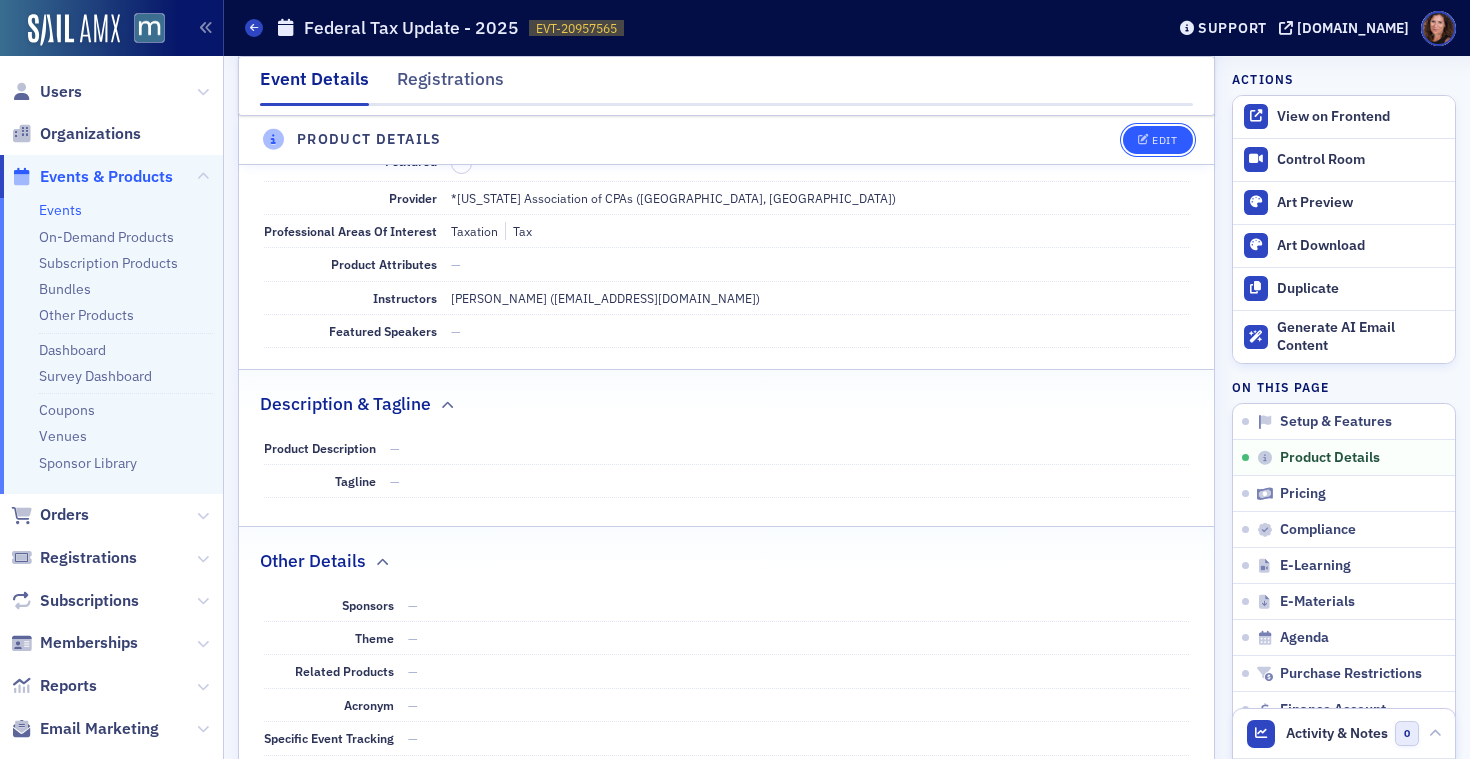 click on "Edit" 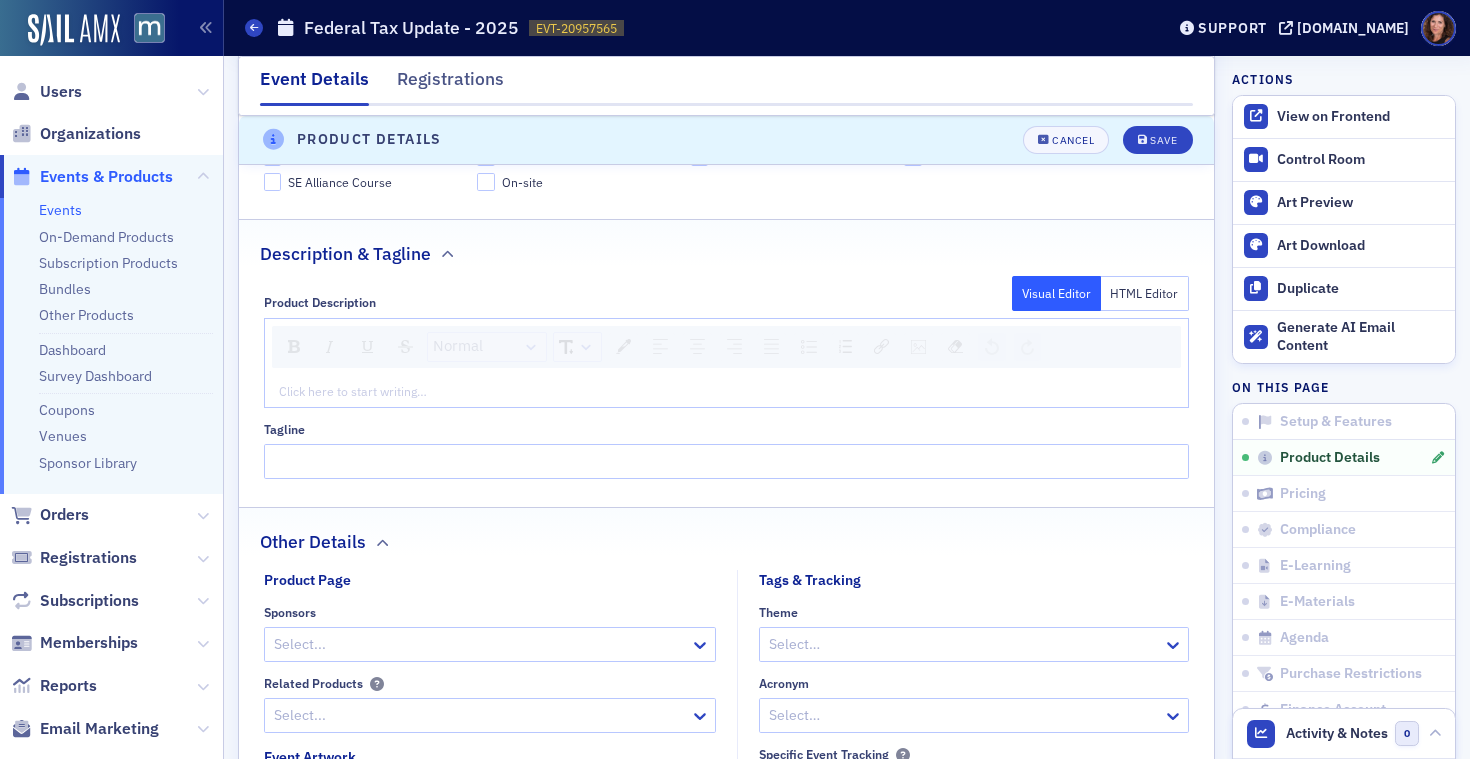 scroll, scrollTop: 1003, scrollLeft: 0, axis: vertical 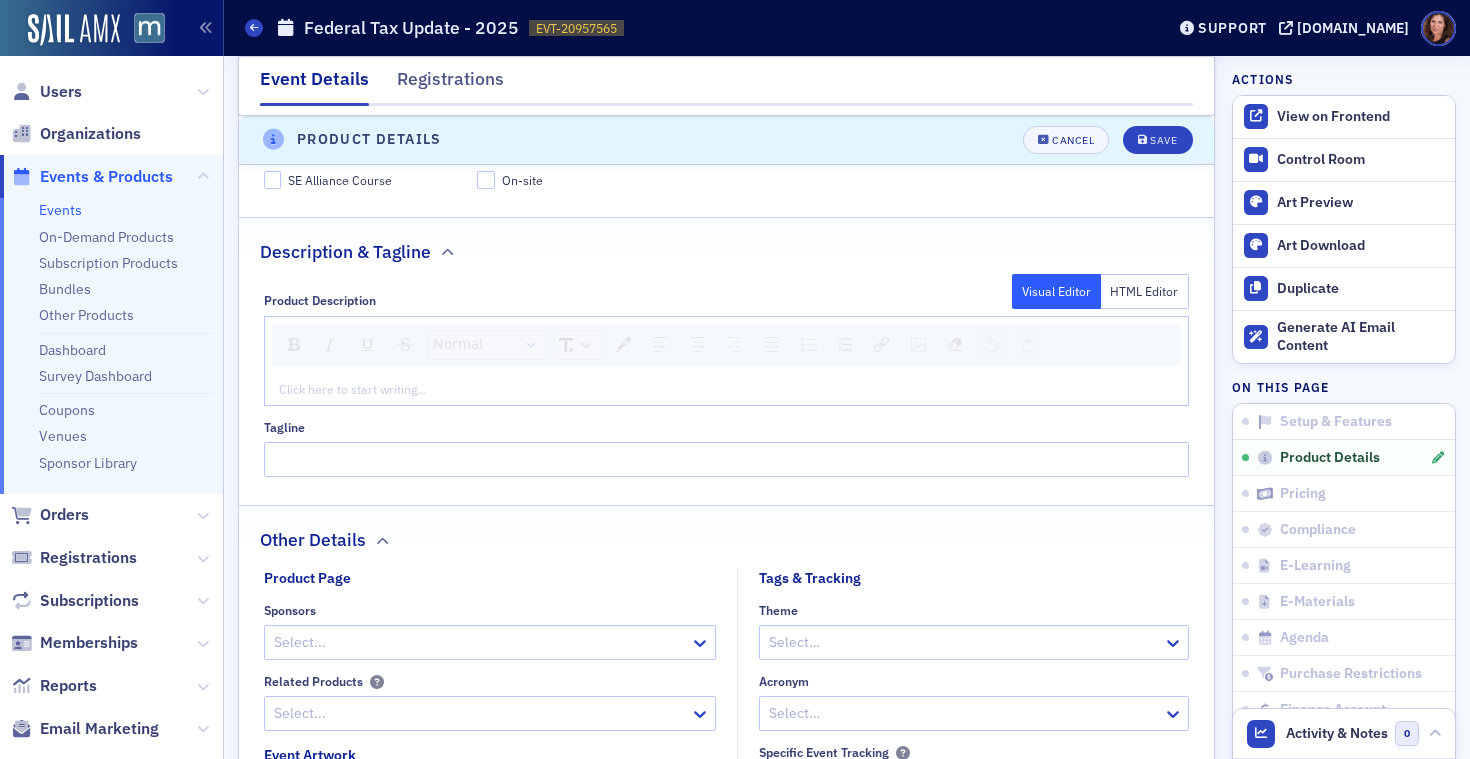 click 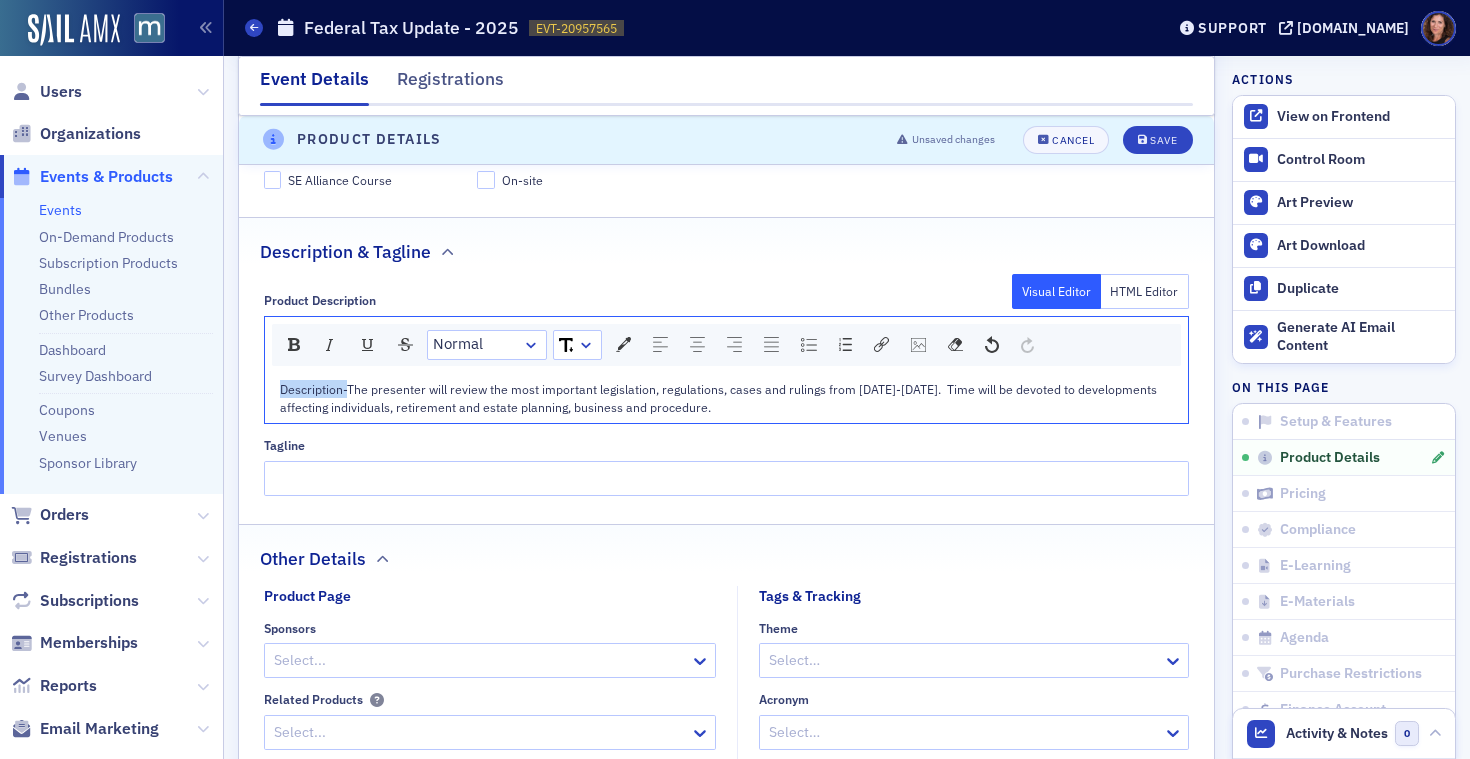 drag, startPoint x: 345, startPoint y: 391, endPoint x: 243, endPoint y: 396, distance: 102.122475 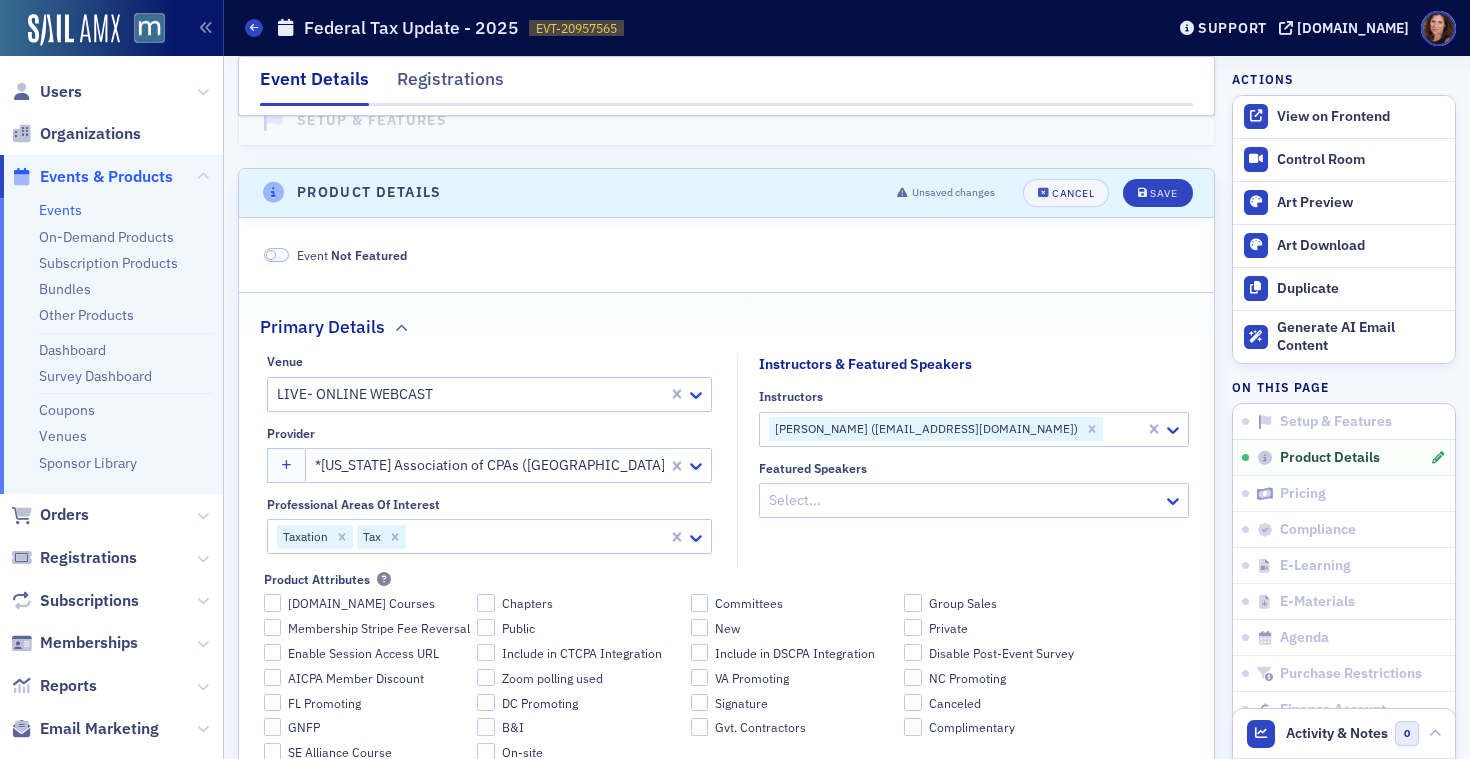 scroll, scrollTop: 439, scrollLeft: 0, axis: vertical 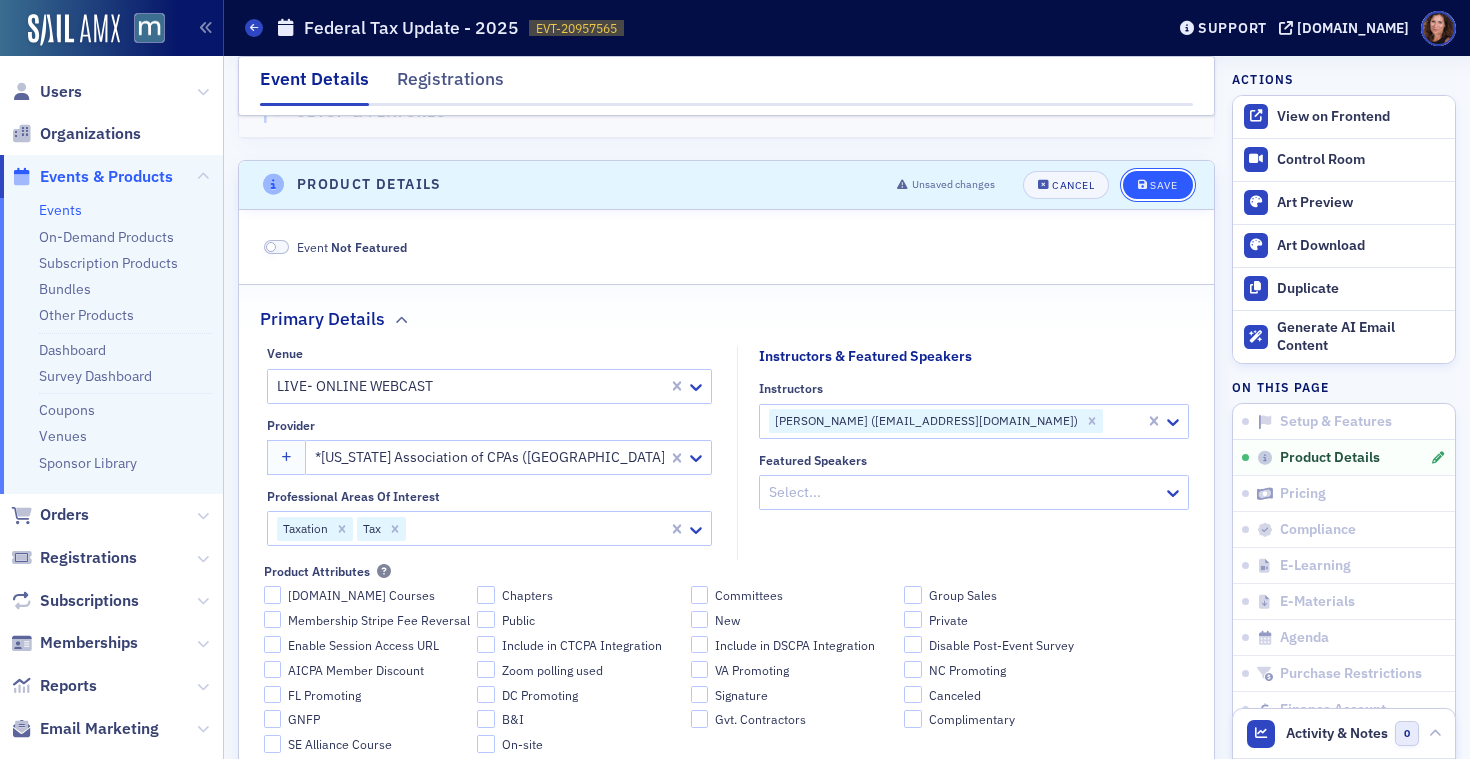 click on "Save" 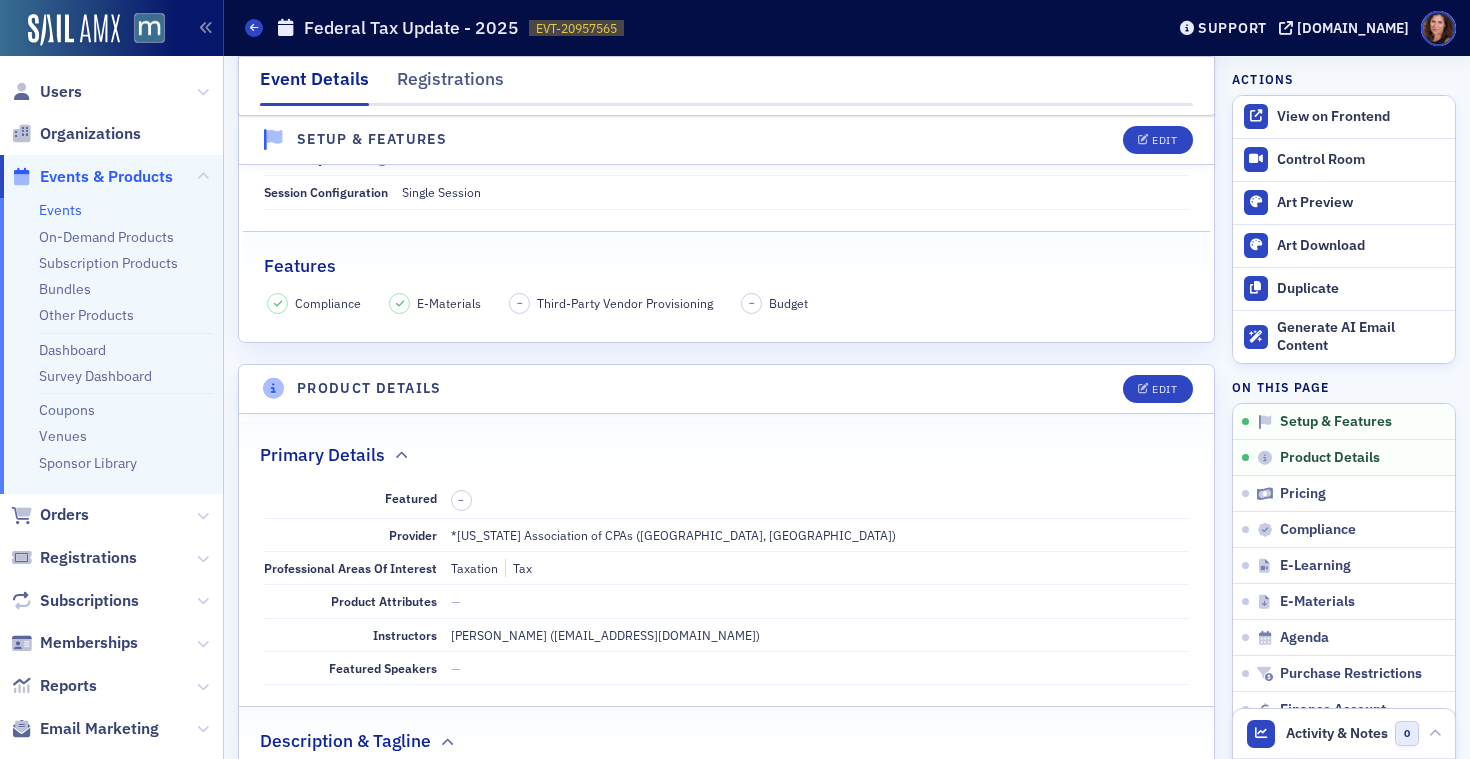 scroll, scrollTop: 0, scrollLeft: 0, axis: both 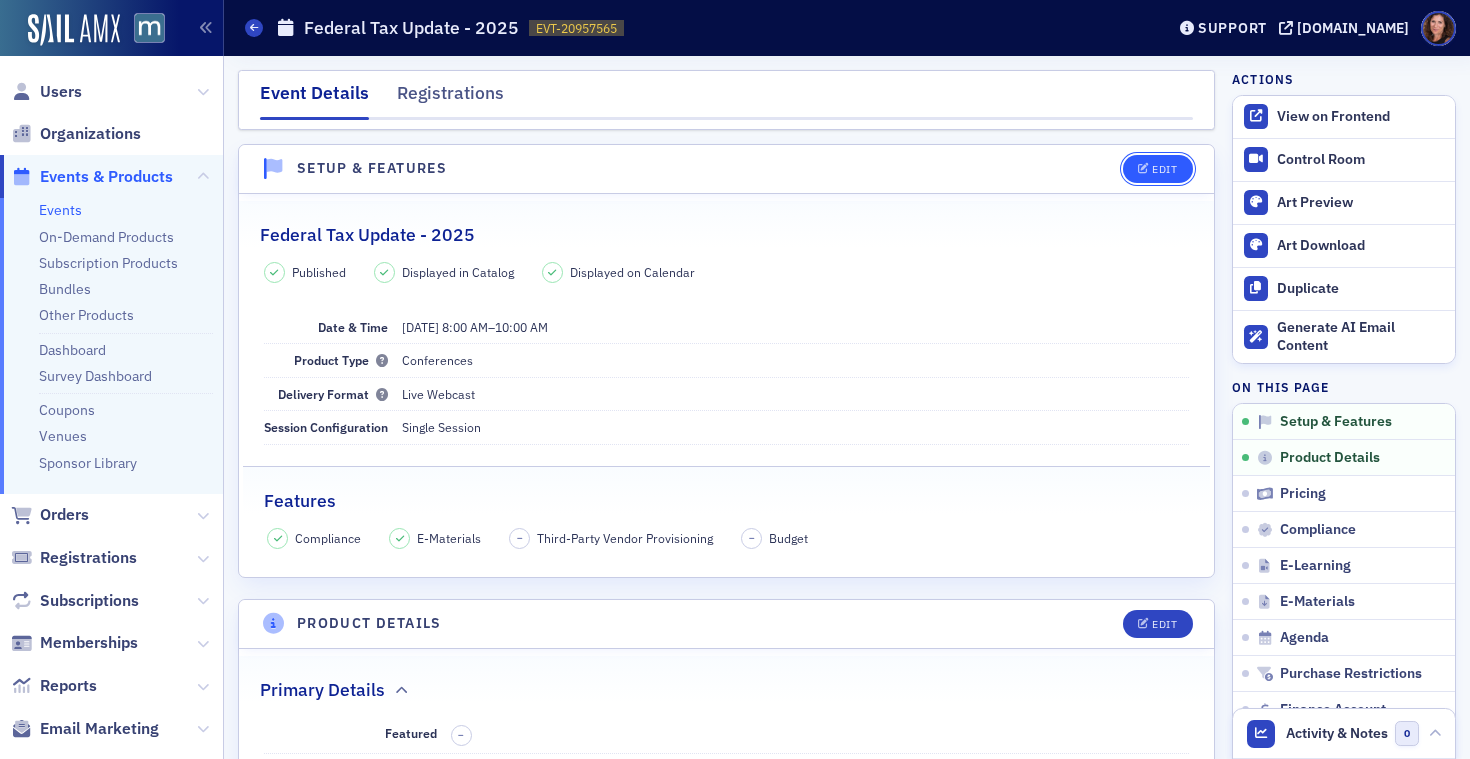 click on "Edit" 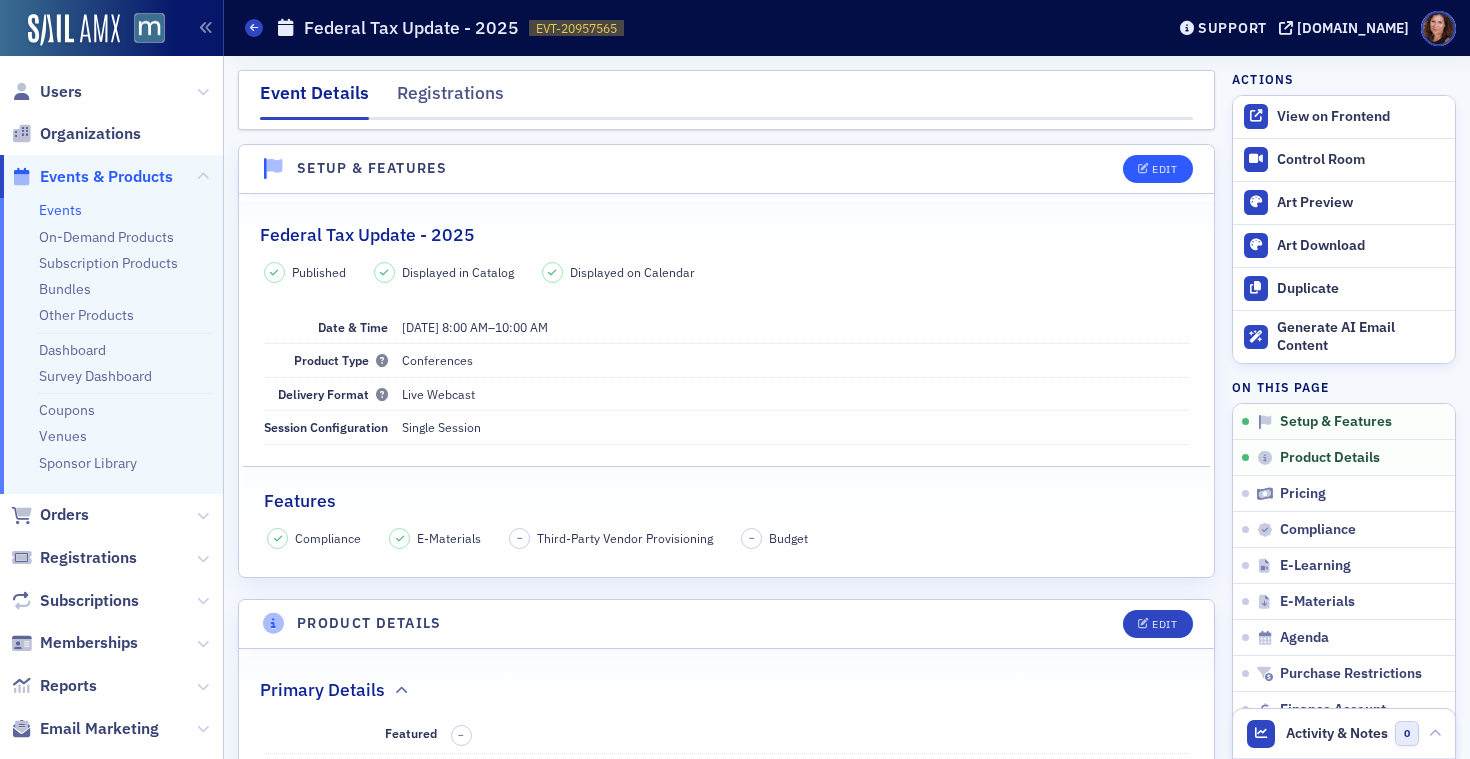 scroll, scrollTop: 28, scrollLeft: 0, axis: vertical 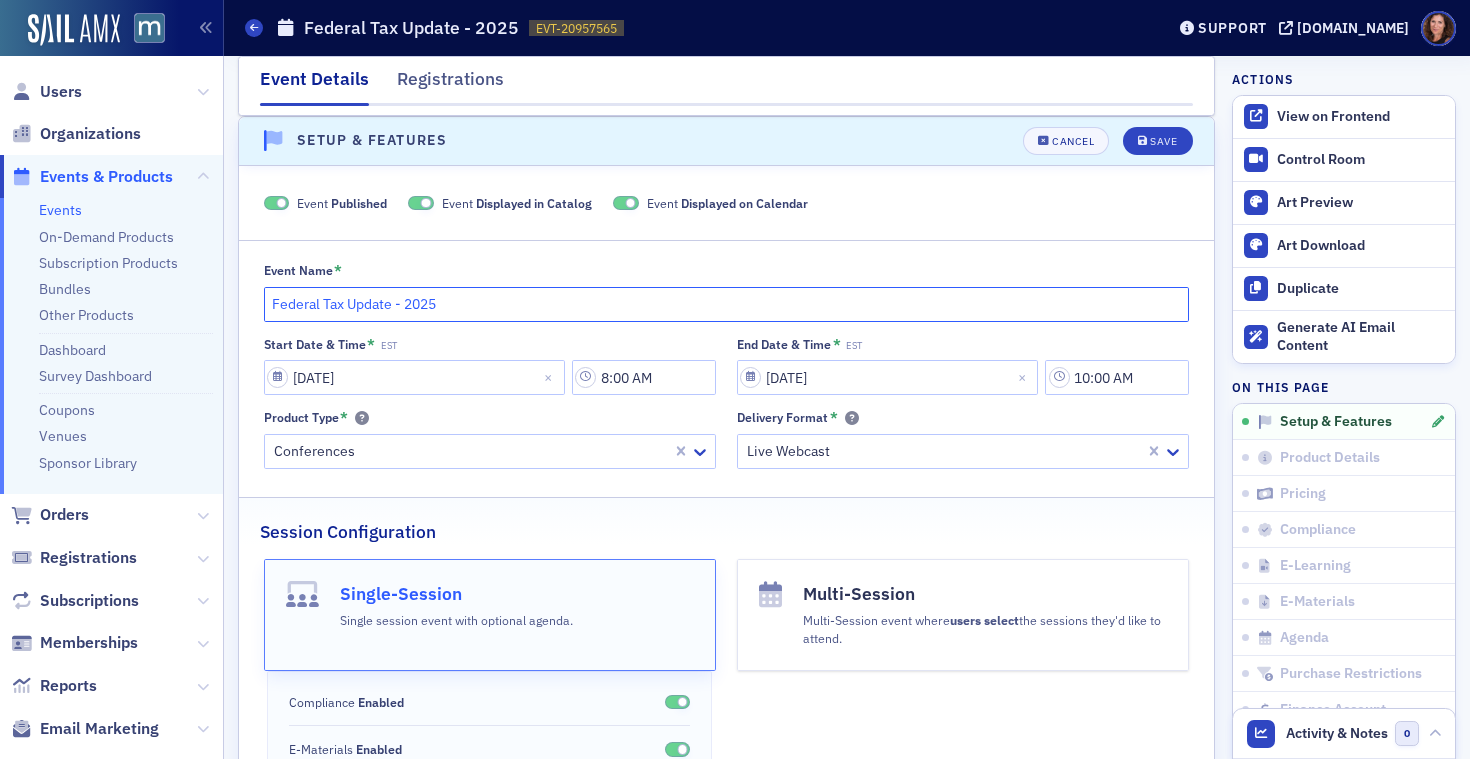click on "Federal Tax Update - 2025" 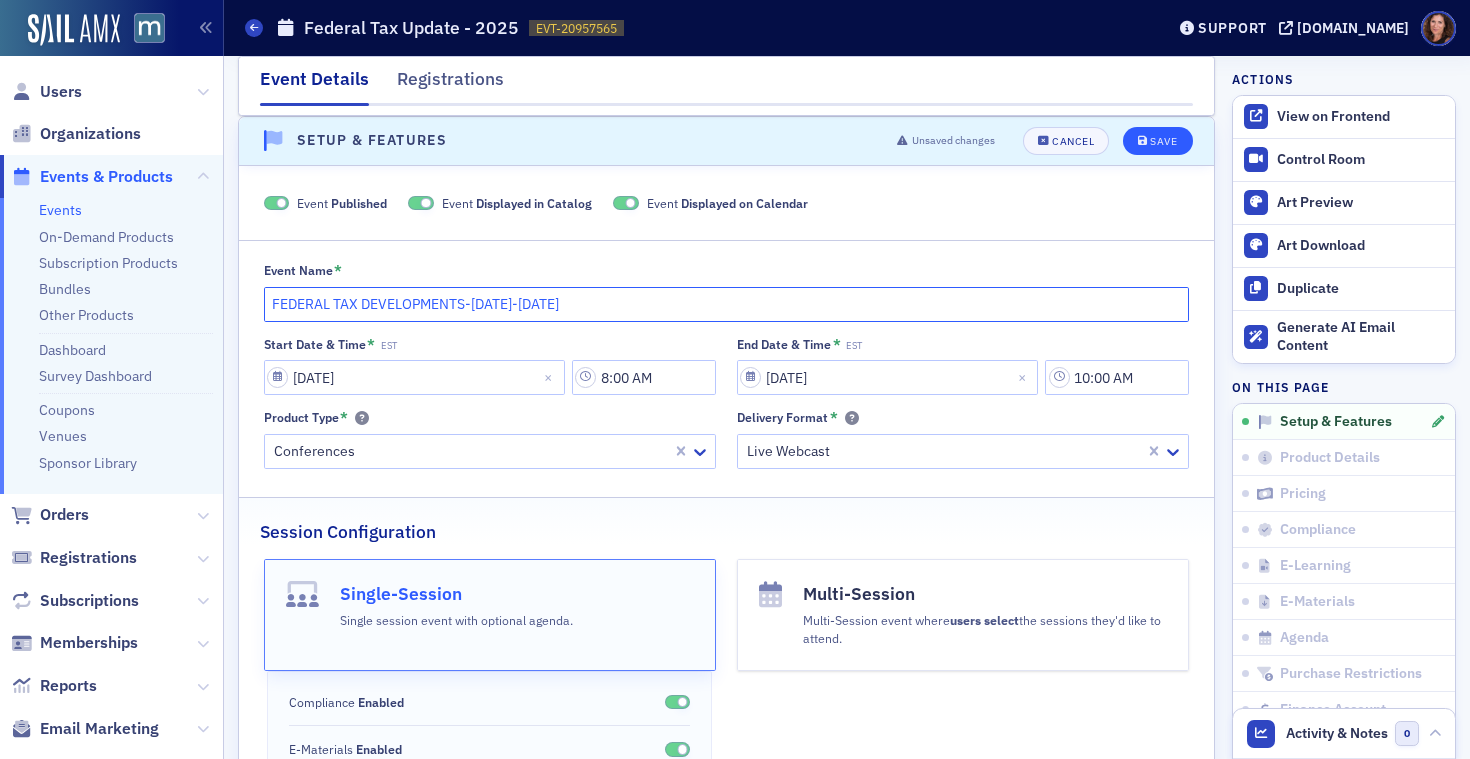type on "FEDERAL TAX DEVELOPMENTS-SEPTEMBER 2024-OCTOBER 2025" 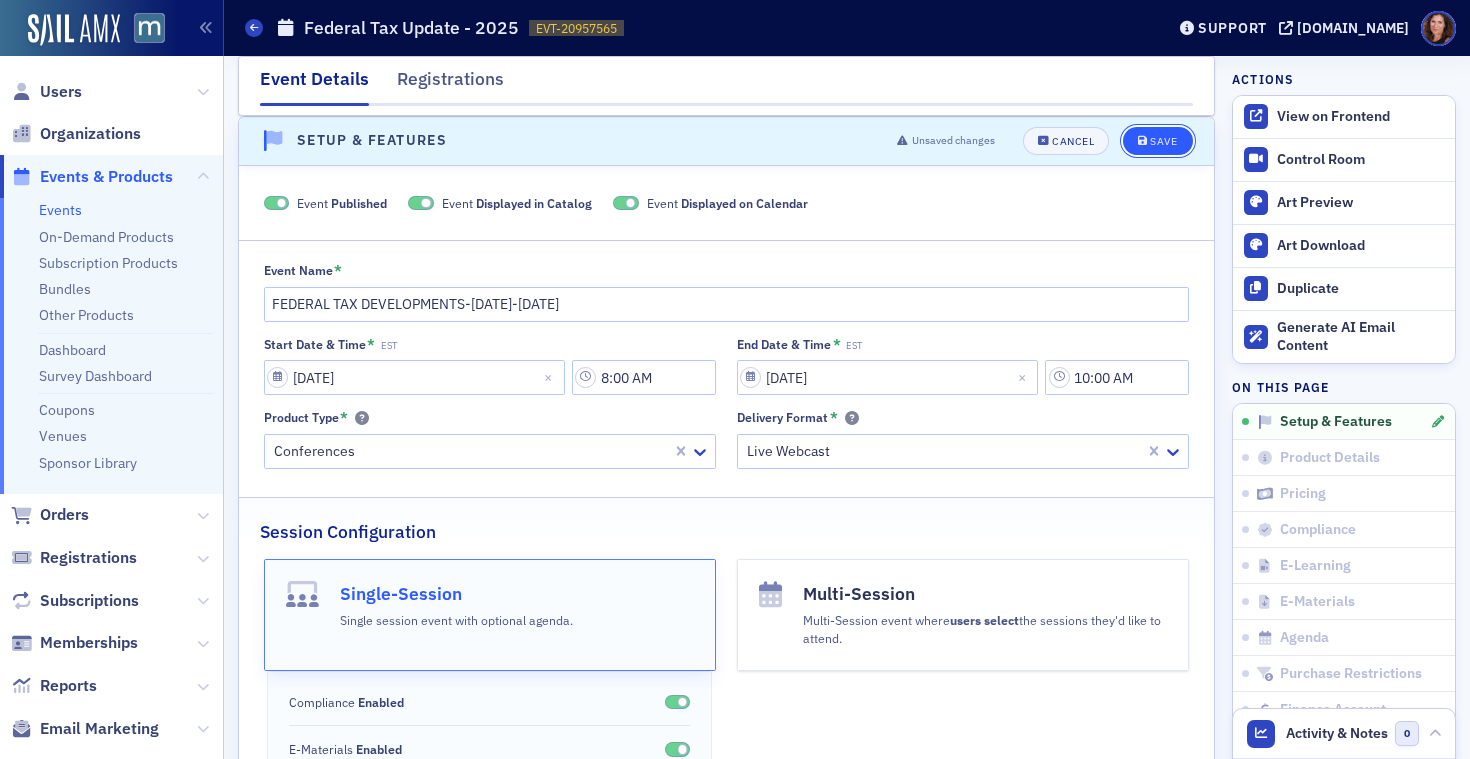 click on "Save" 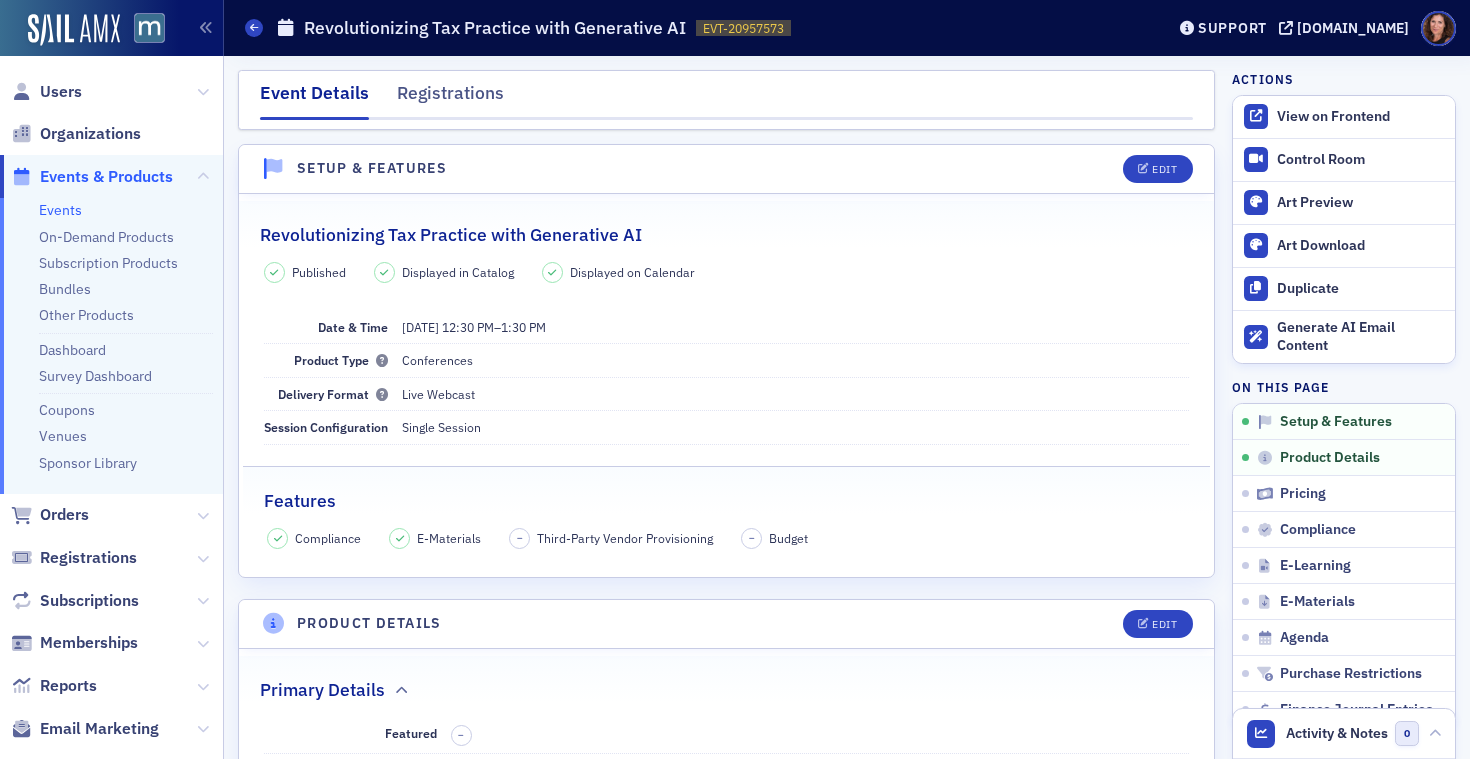 scroll, scrollTop: 0, scrollLeft: 0, axis: both 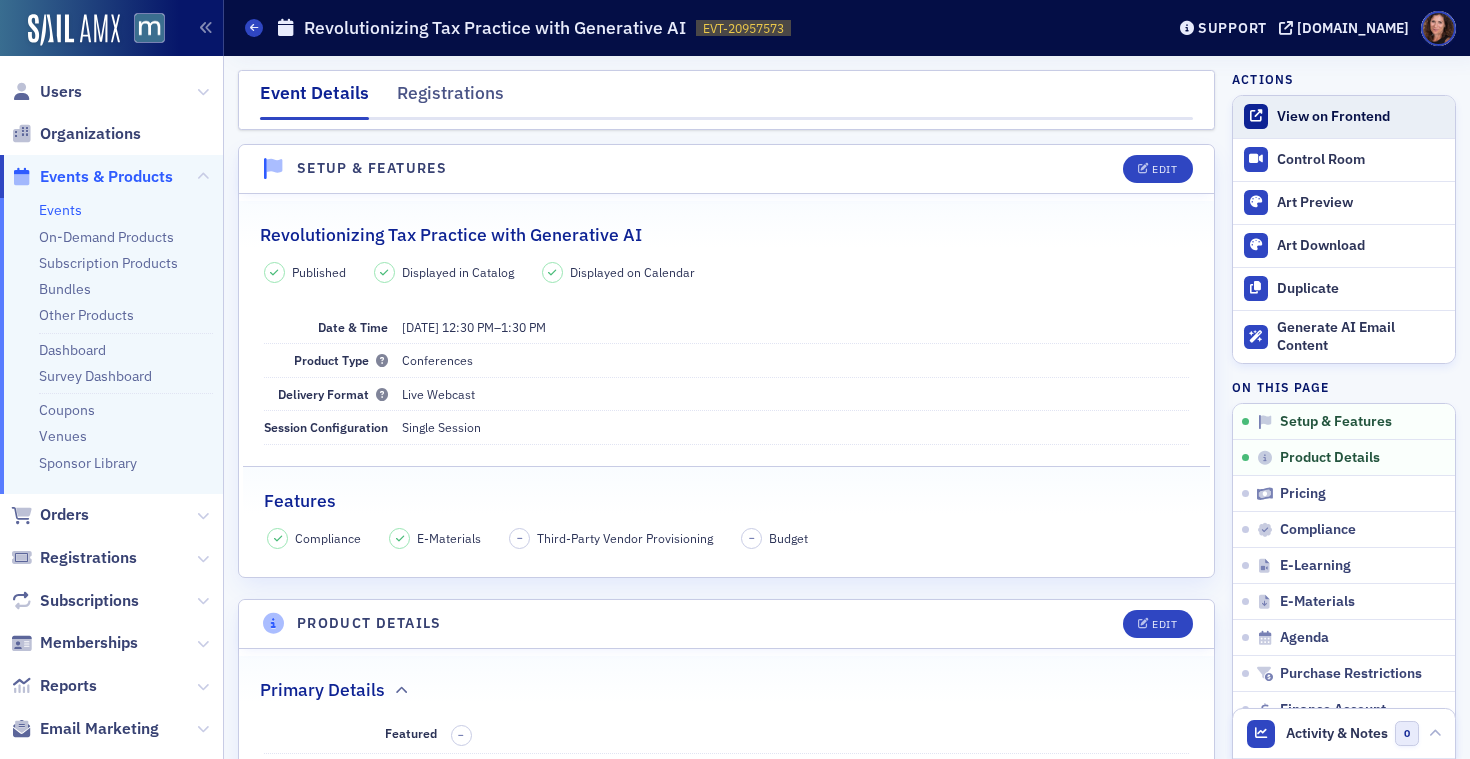 click on "View on Frontend" 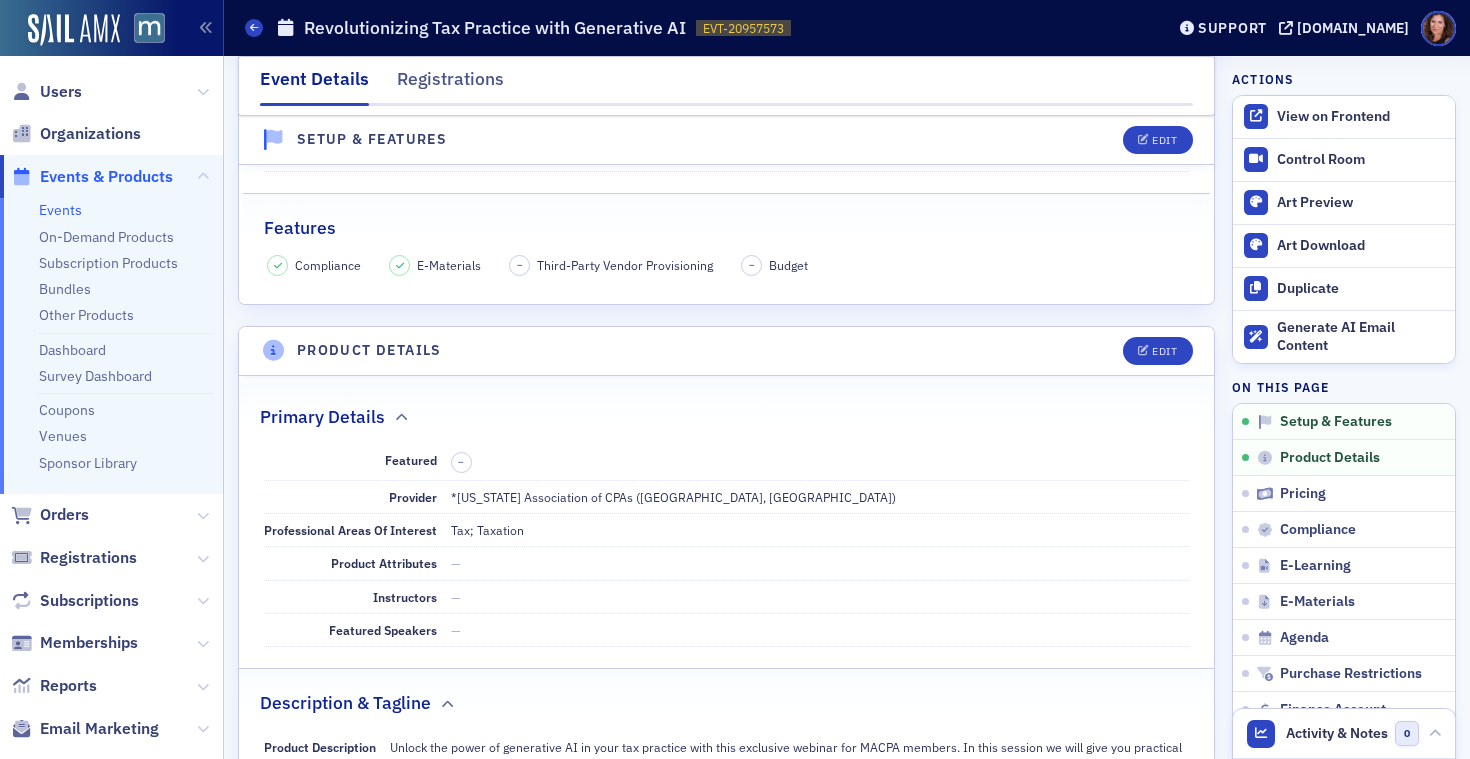 scroll, scrollTop: 313, scrollLeft: 0, axis: vertical 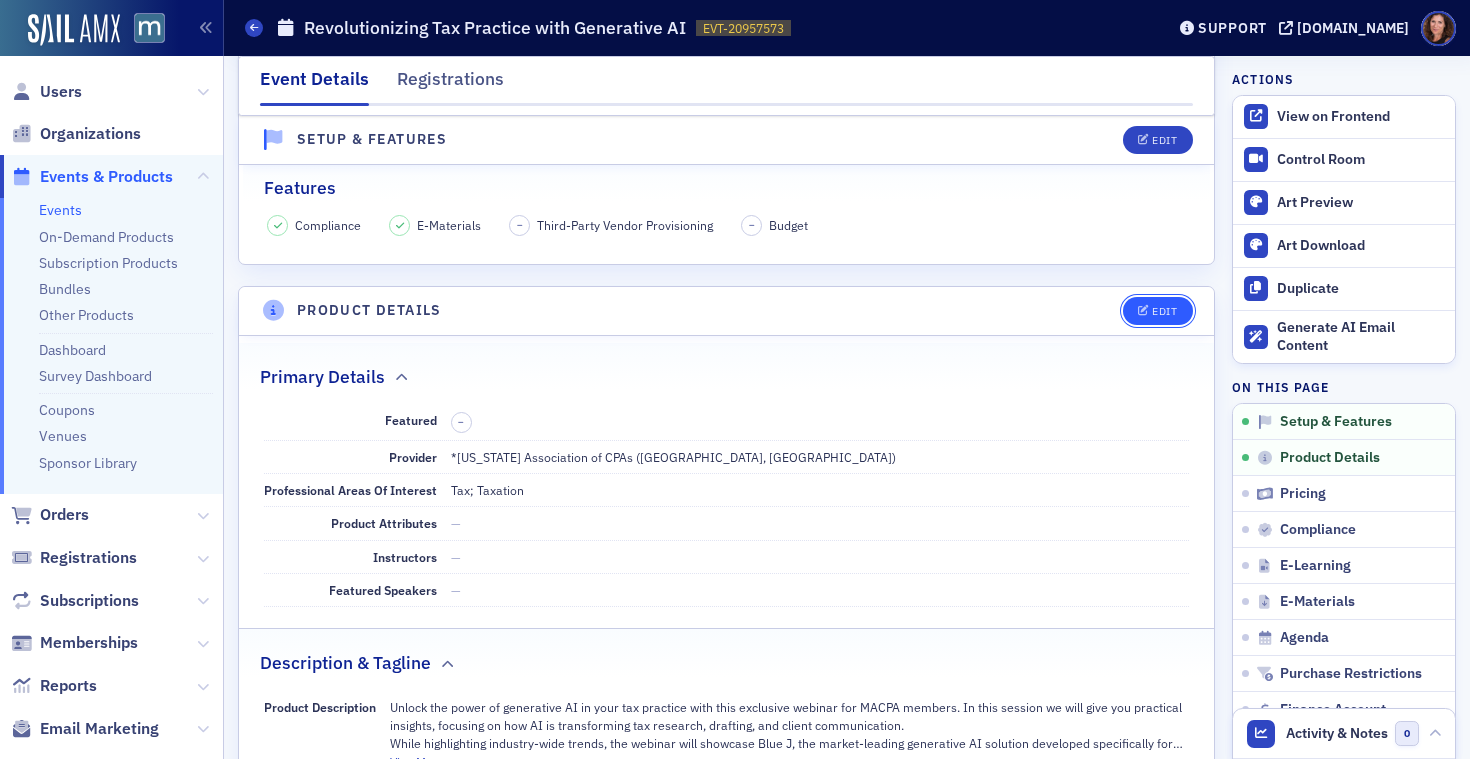 click 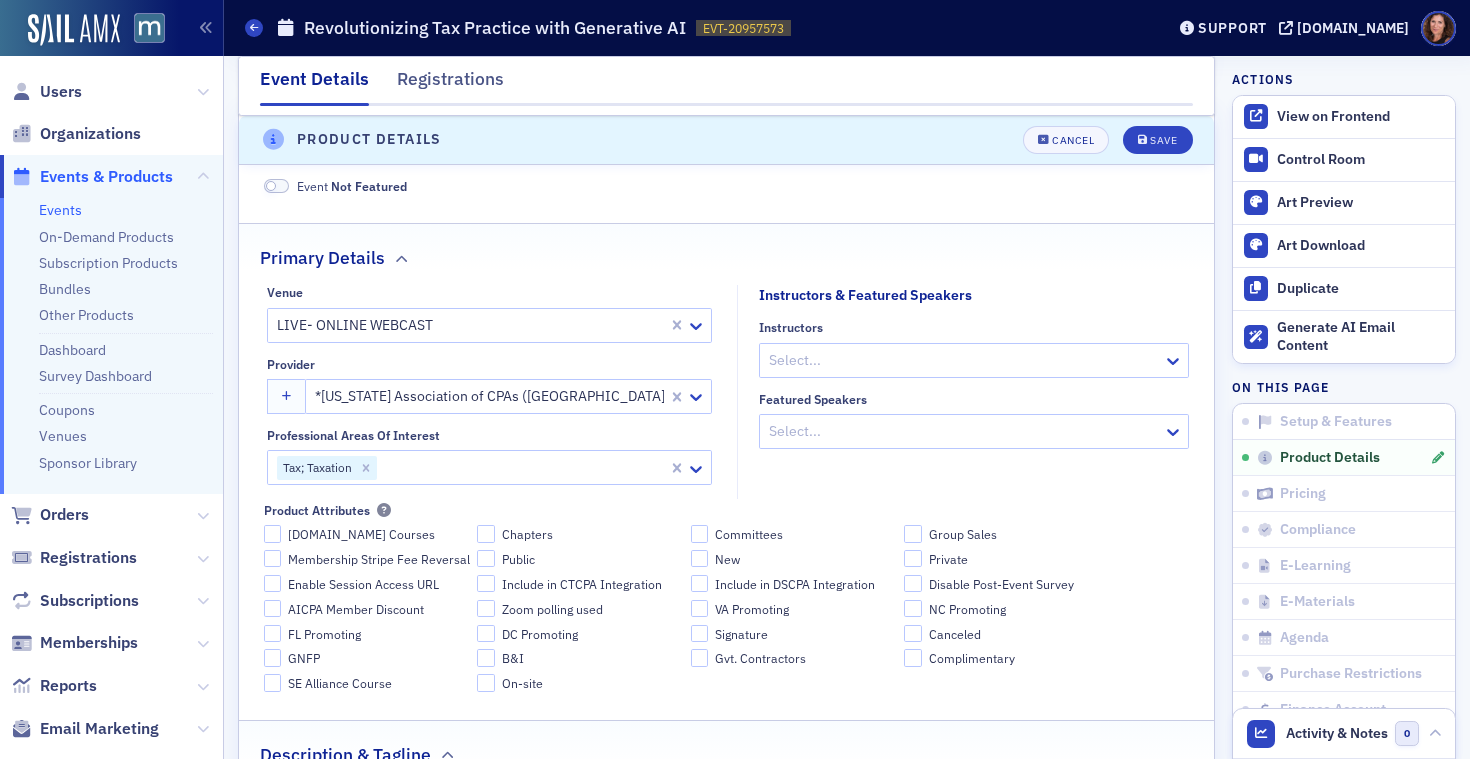 scroll, scrollTop: 502, scrollLeft: 0, axis: vertical 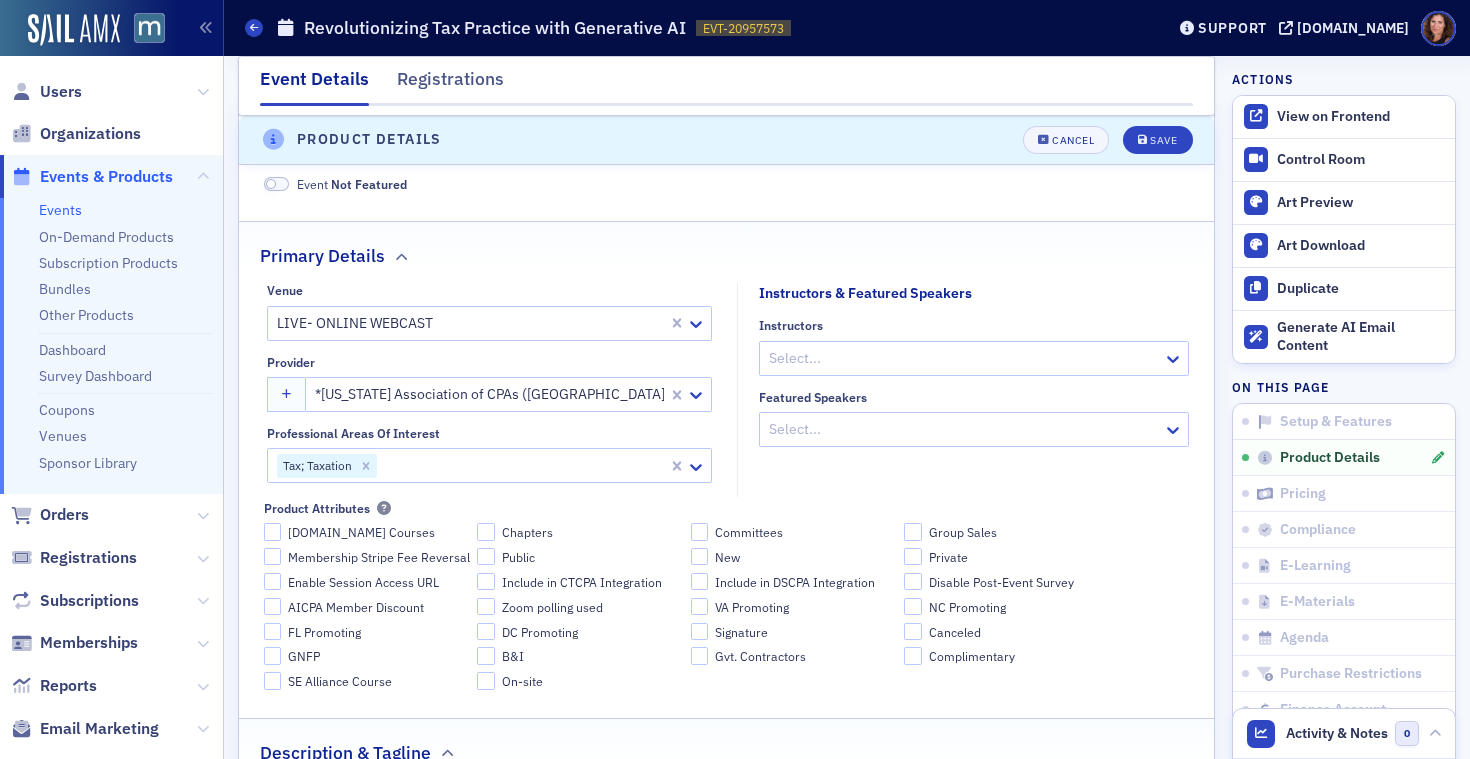 click 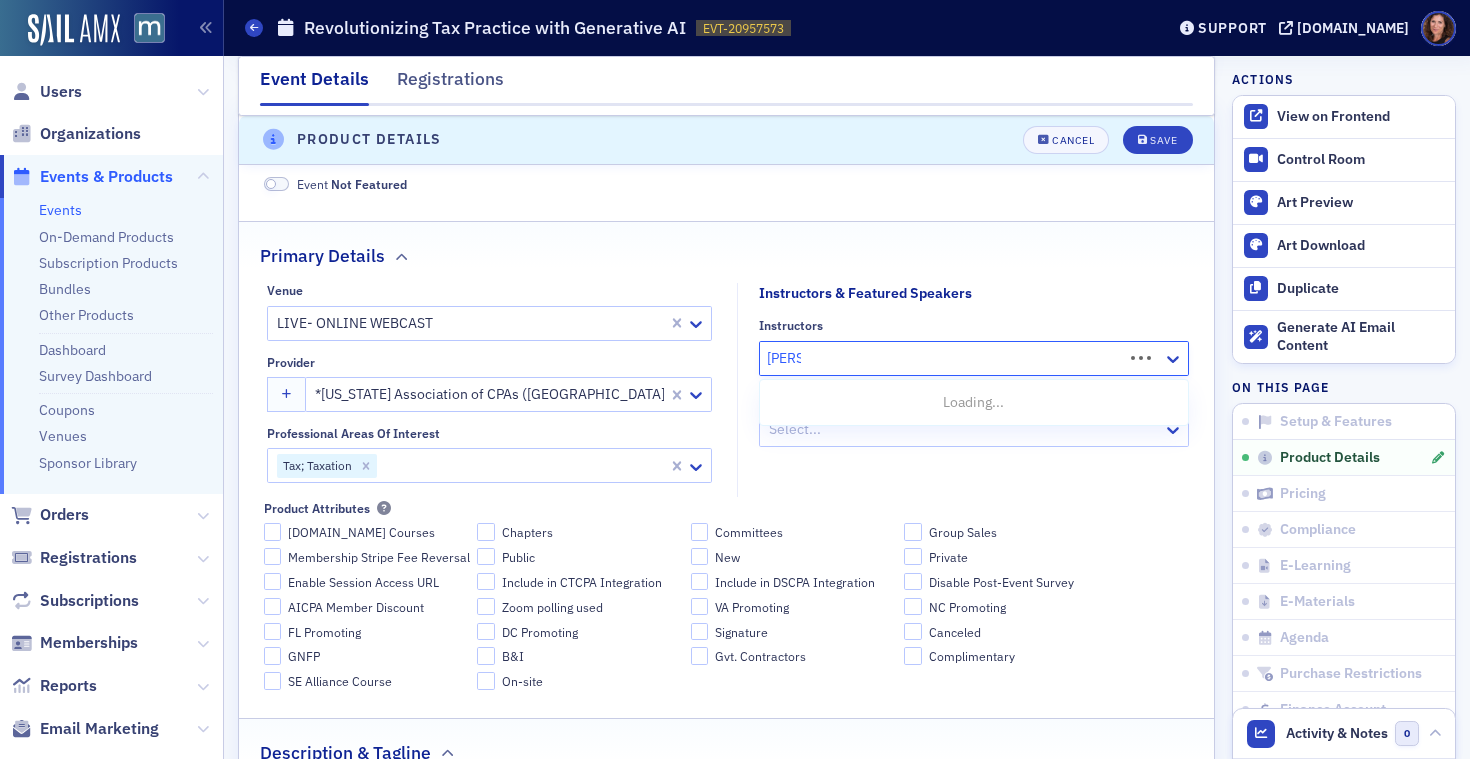 type on "Simay" 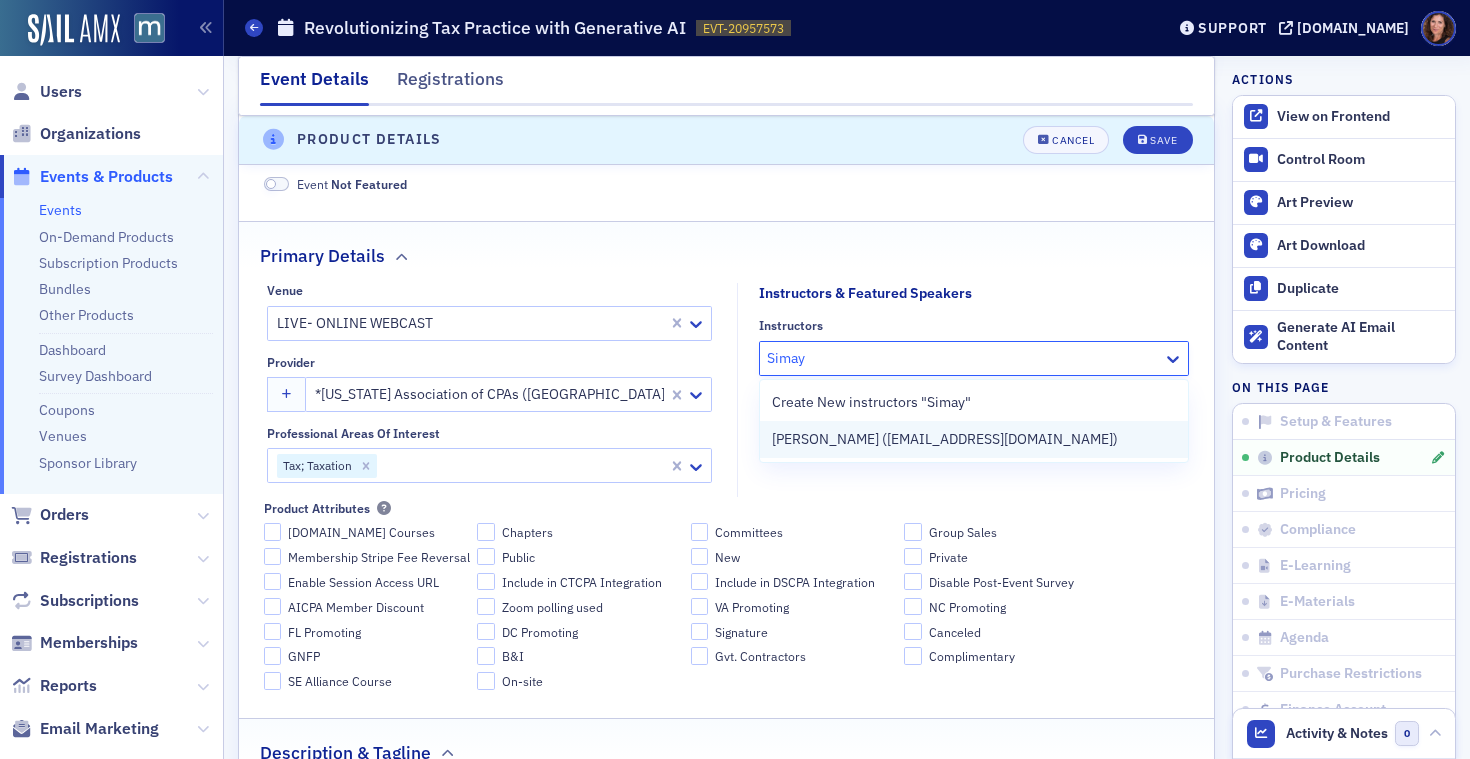 click on "Simay Onder (simay.onder@bluejlegal.com)" at bounding box center (974, 439) 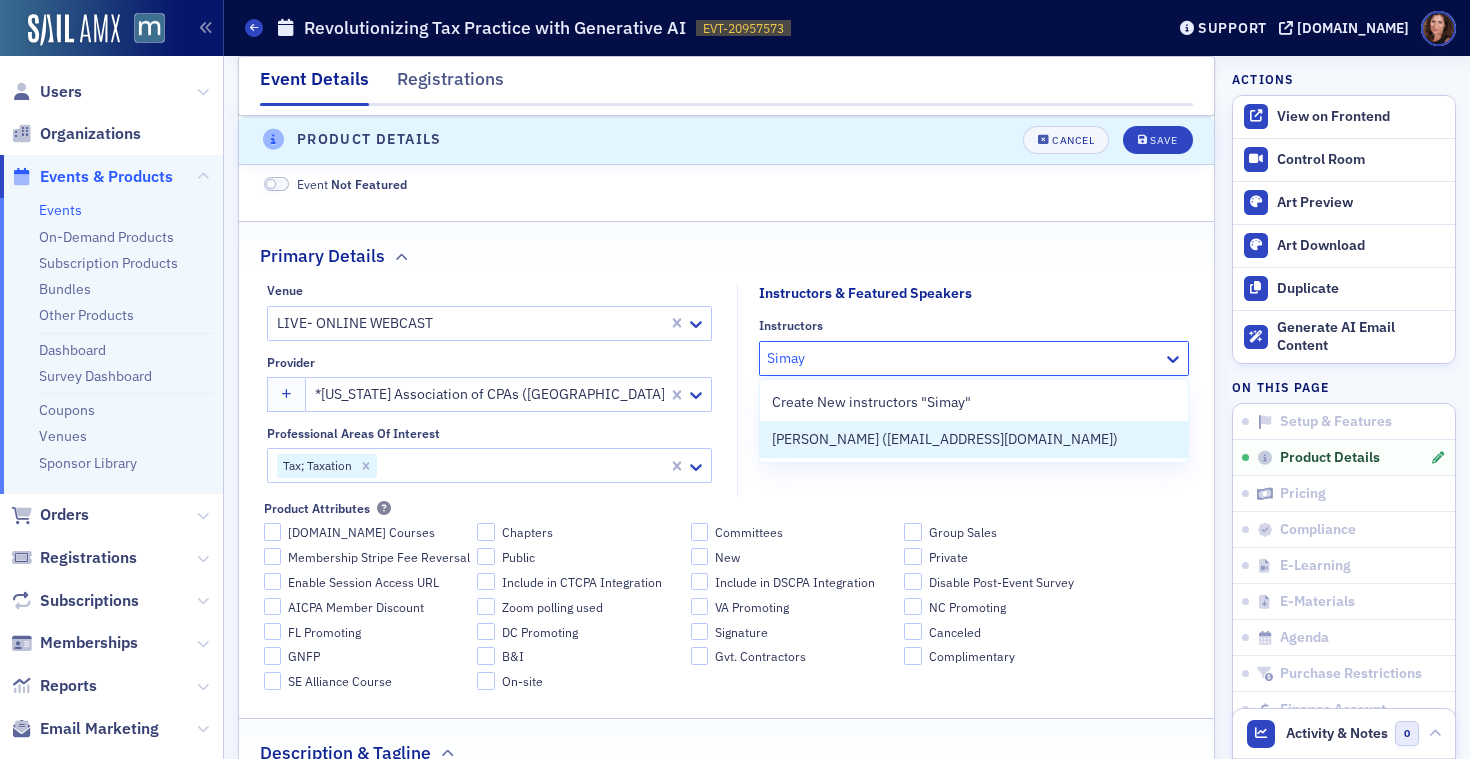 type 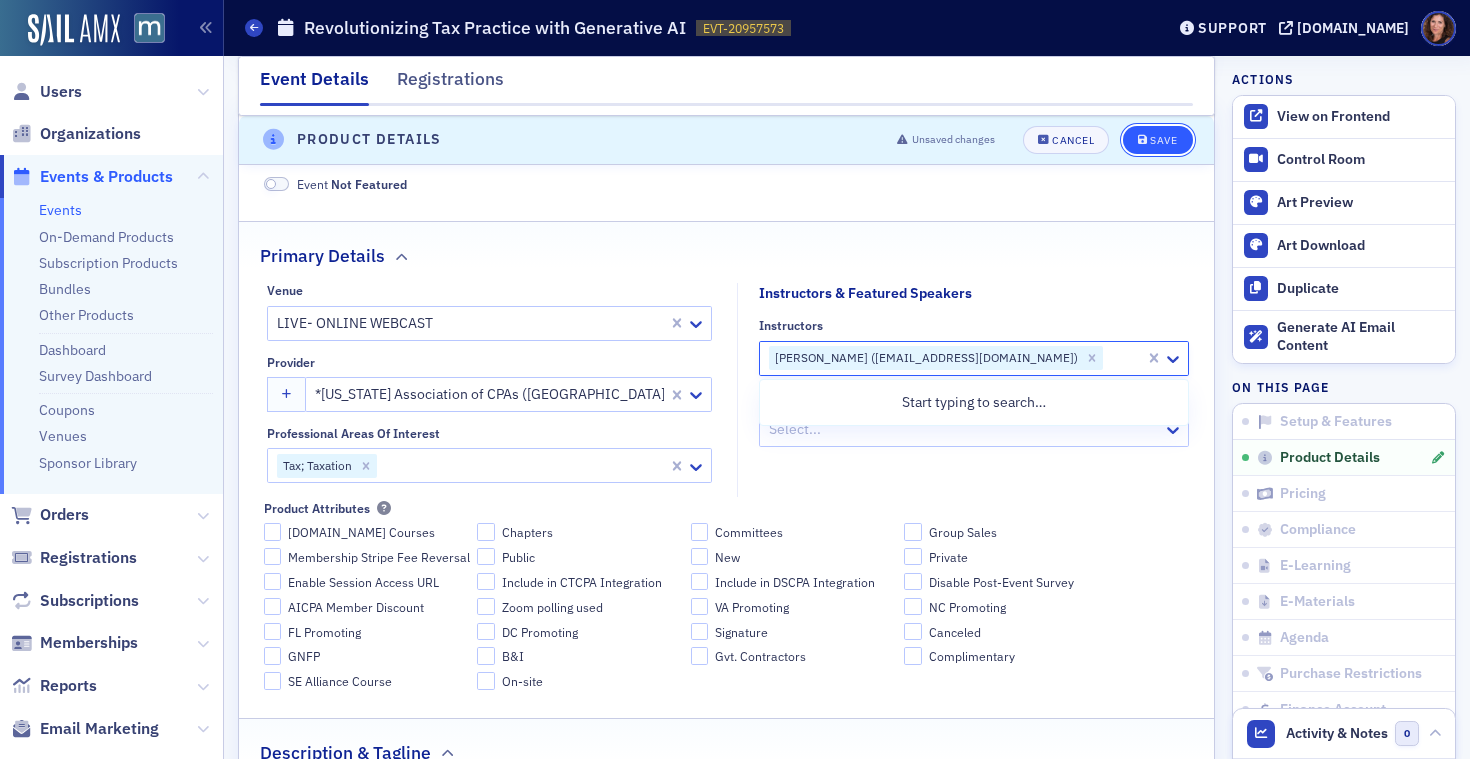 click on "Save" 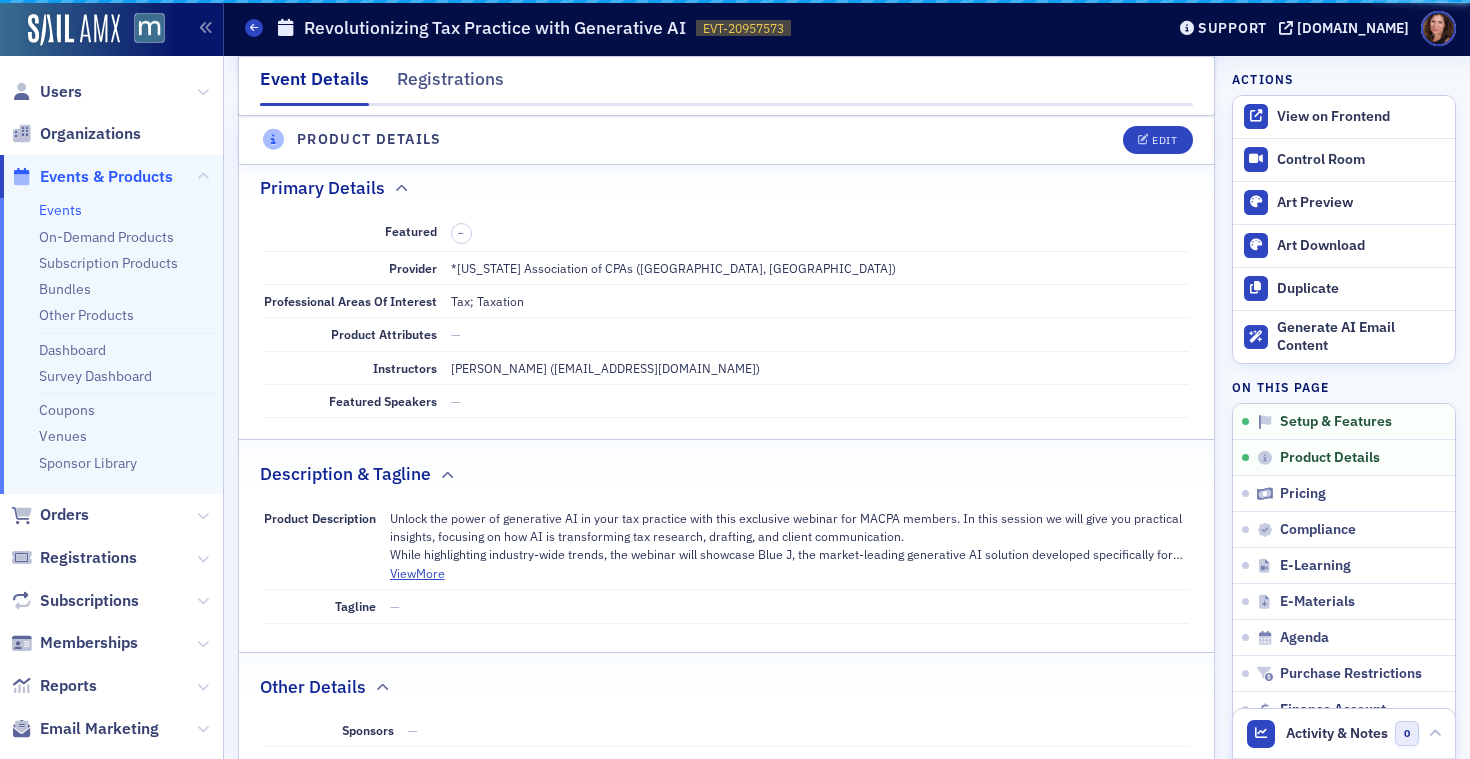 scroll, scrollTop: 483, scrollLeft: 0, axis: vertical 